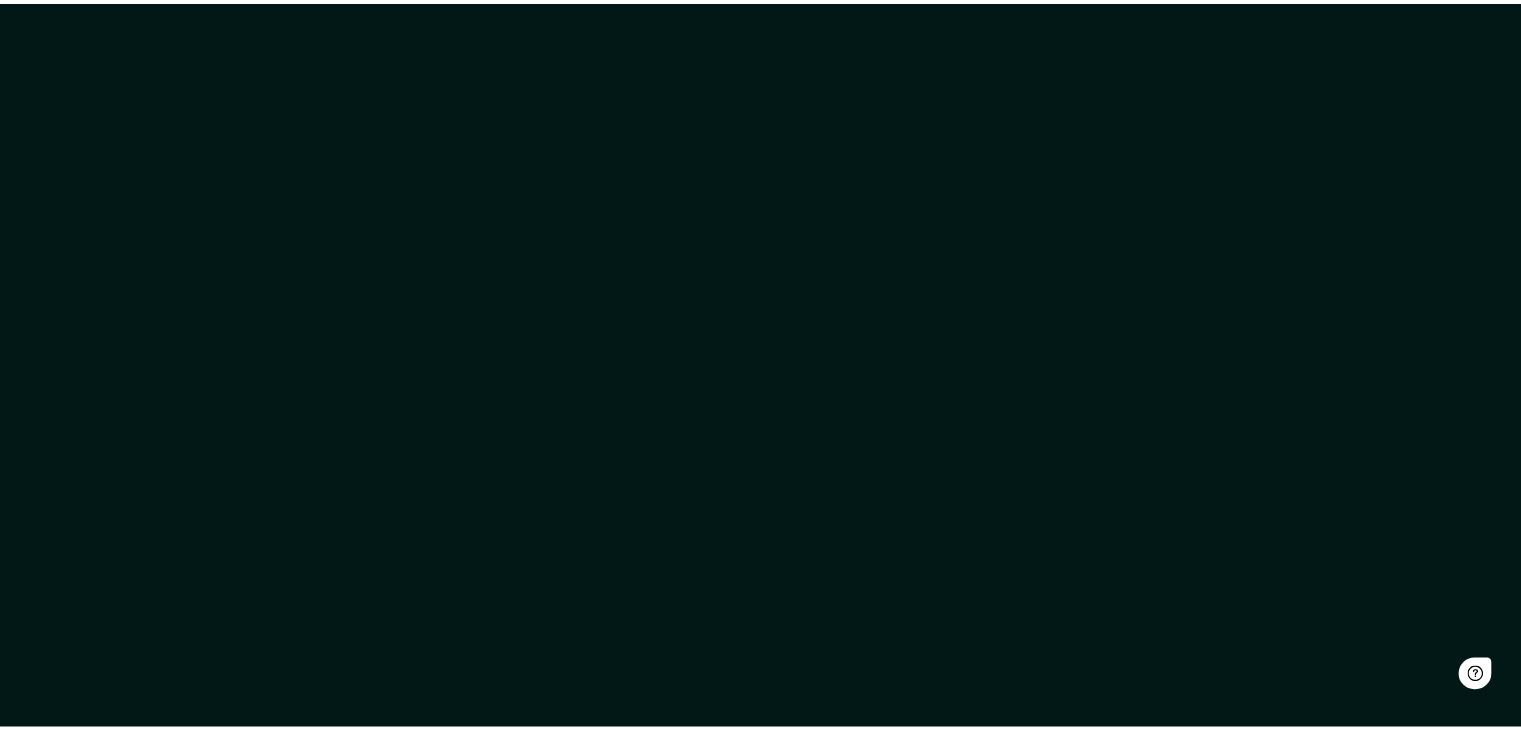 scroll, scrollTop: 0, scrollLeft: 0, axis: both 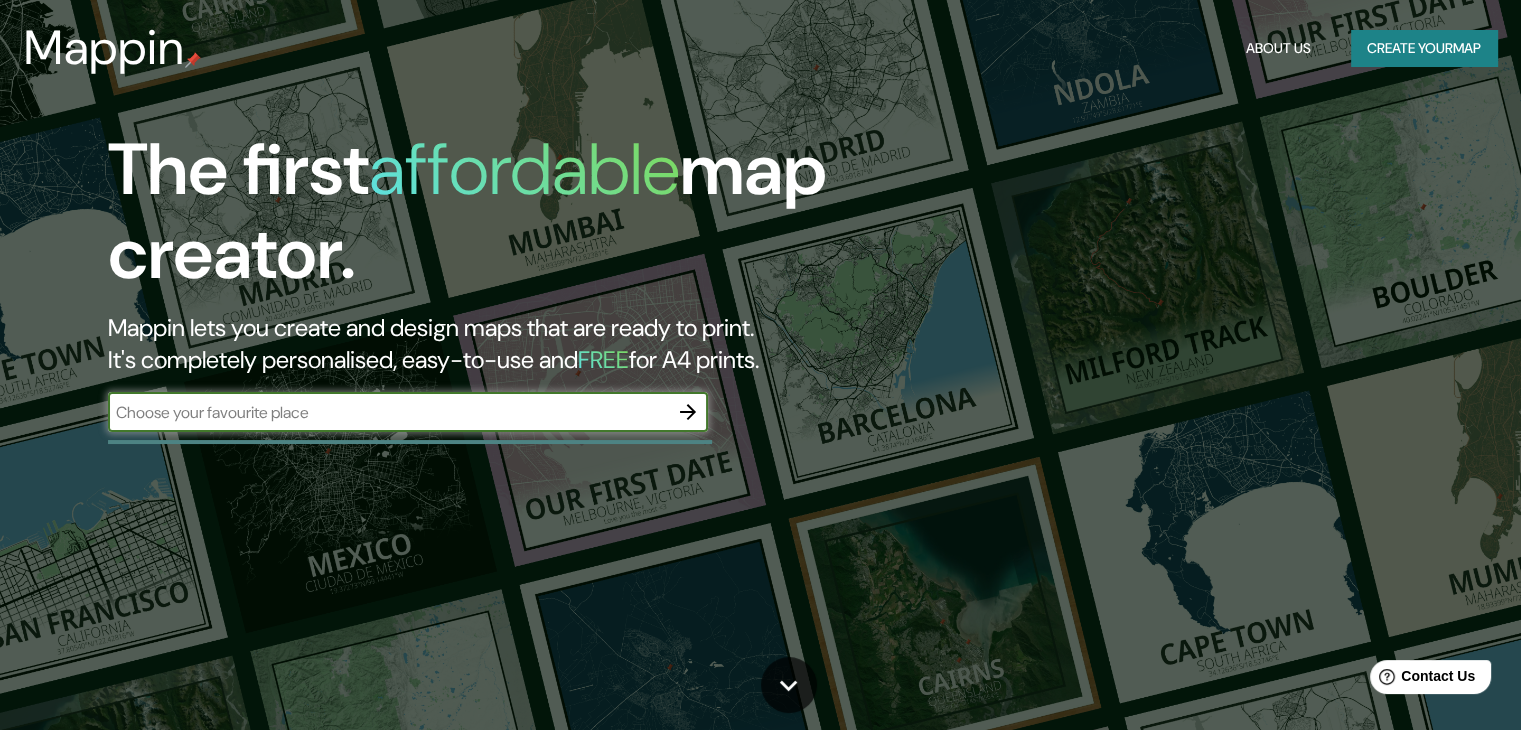 click at bounding box center (388, 412) 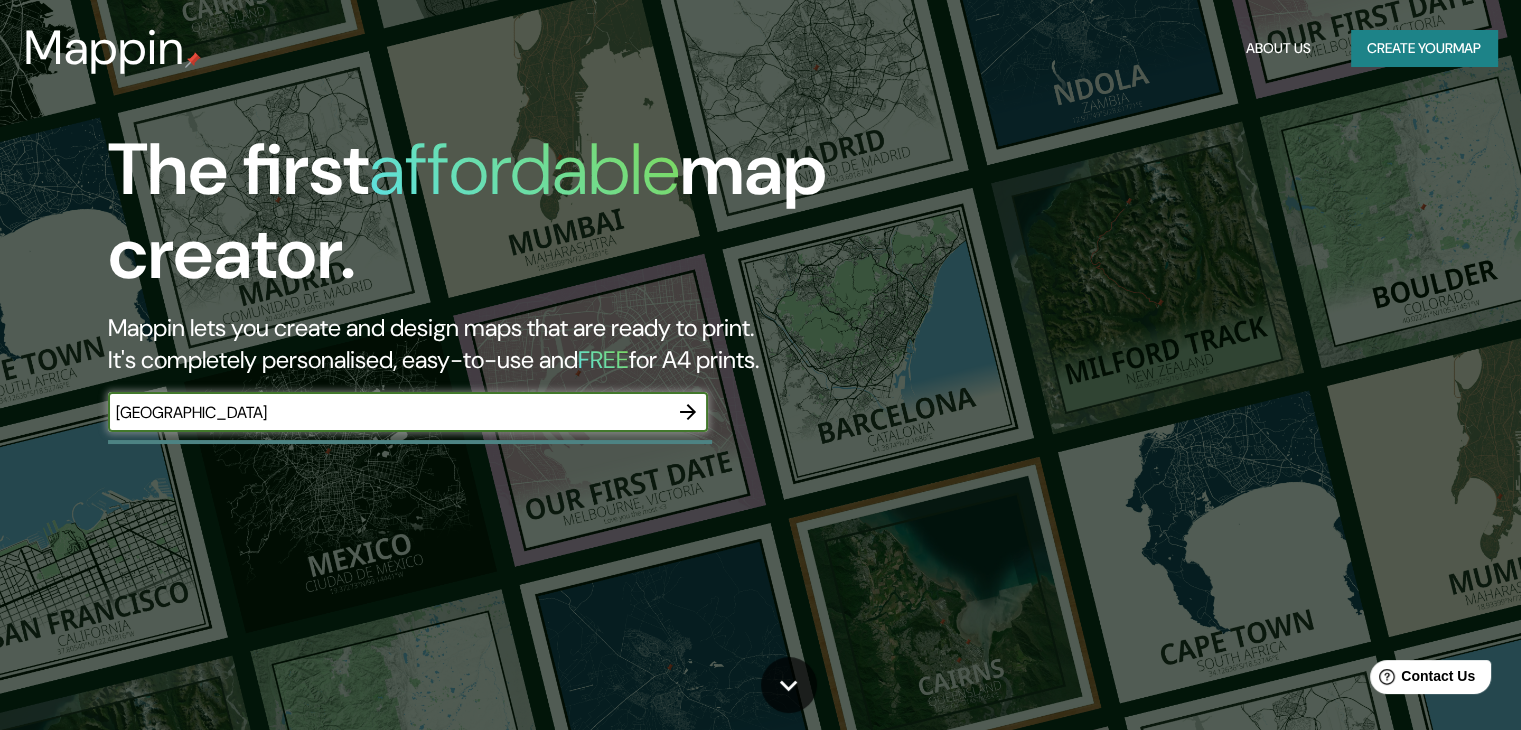 click on "[GEOGRAPHIC_DATA]" at bounding box center (388, 412) 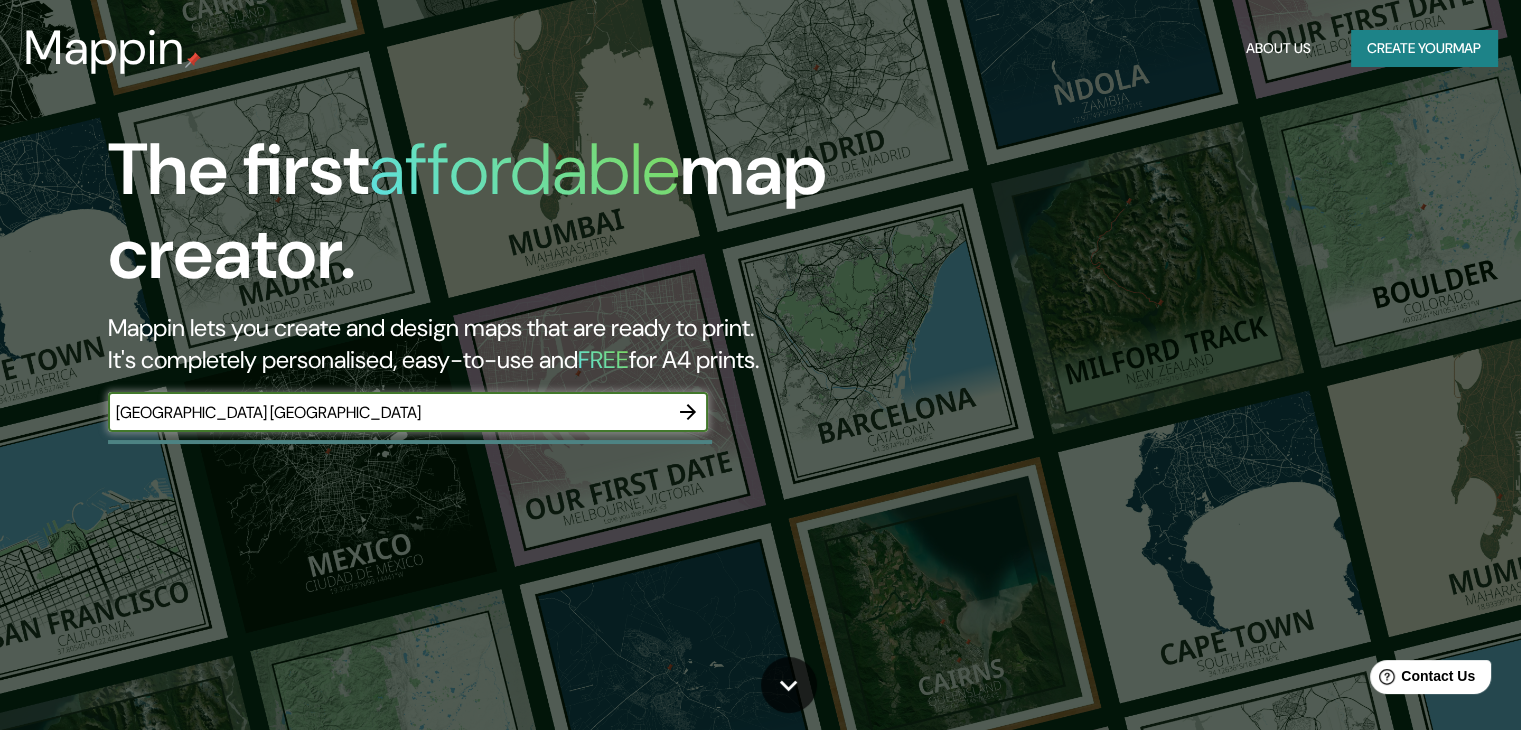 type on "[GEOGRAPHIC_DATA] [GEOGRAPHIC_DATA]" 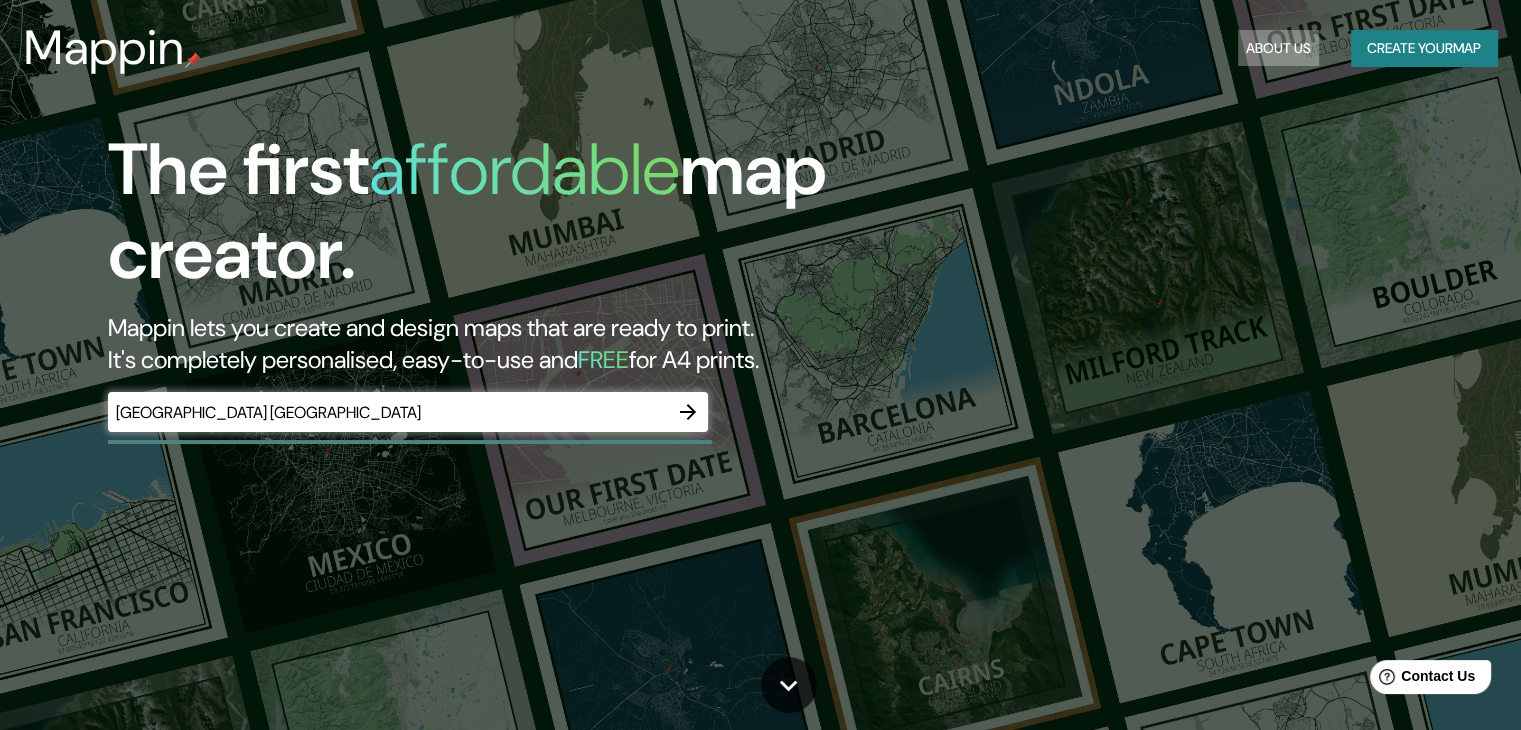 click on "About Us" at bounding box center (1278, 48) 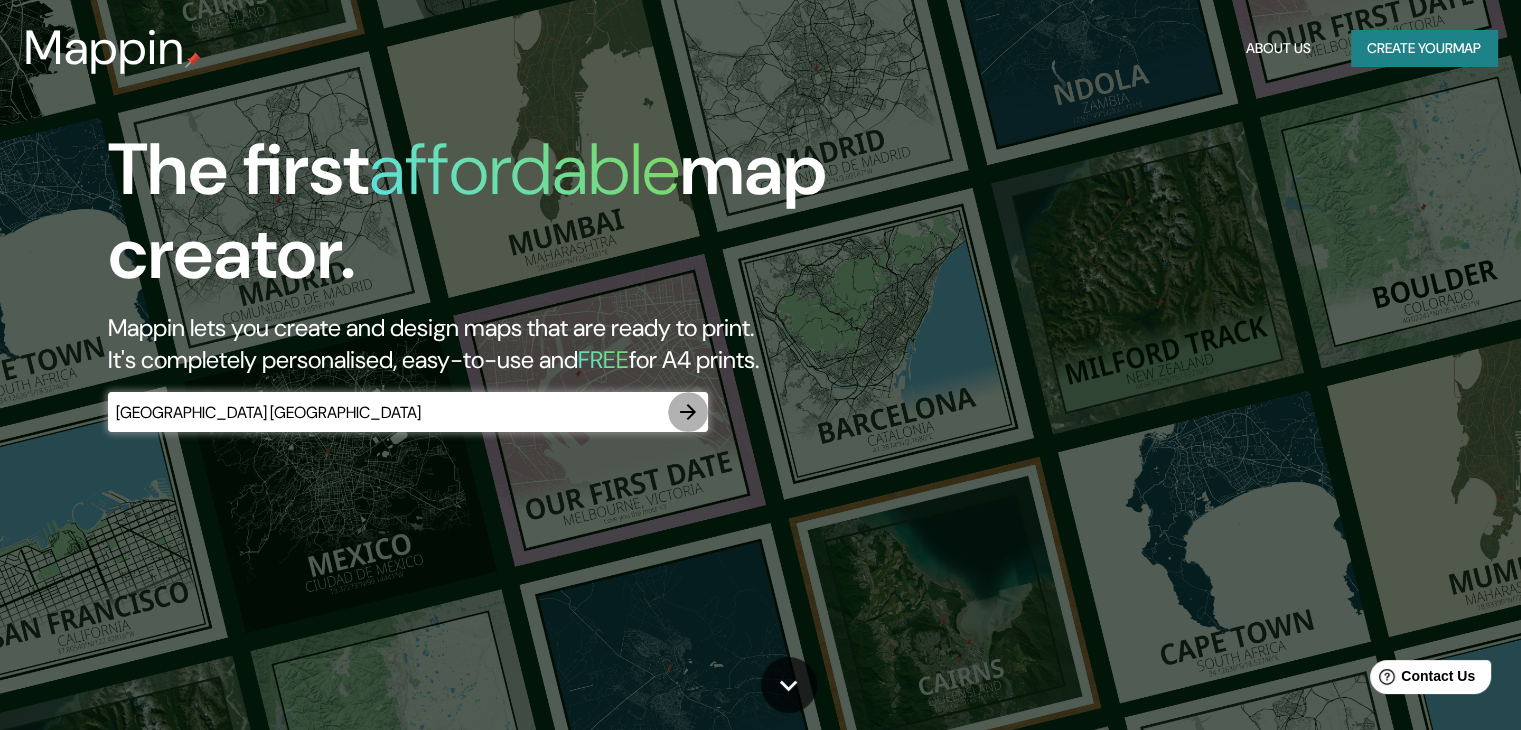click 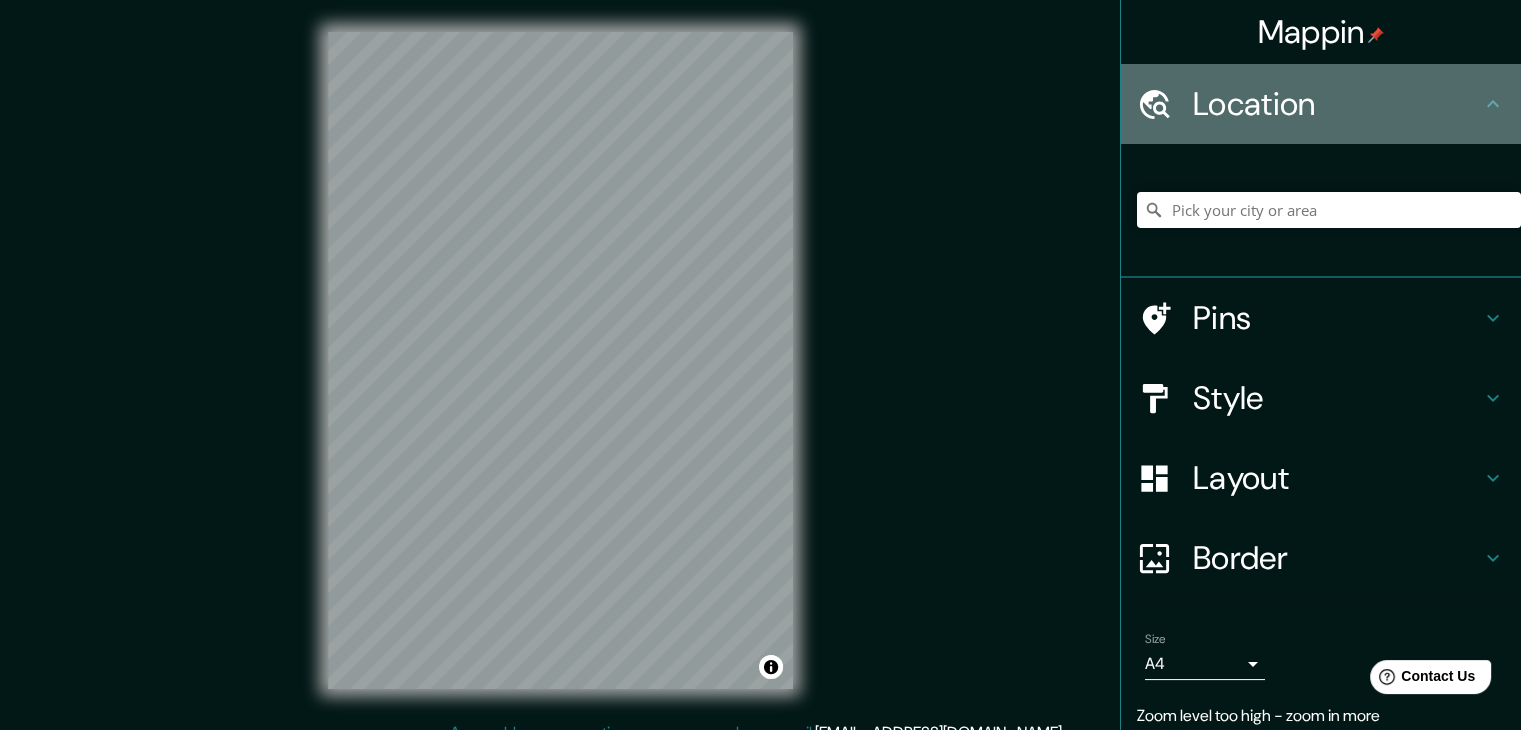 click on "Location" at bounding box center [1337, 104] 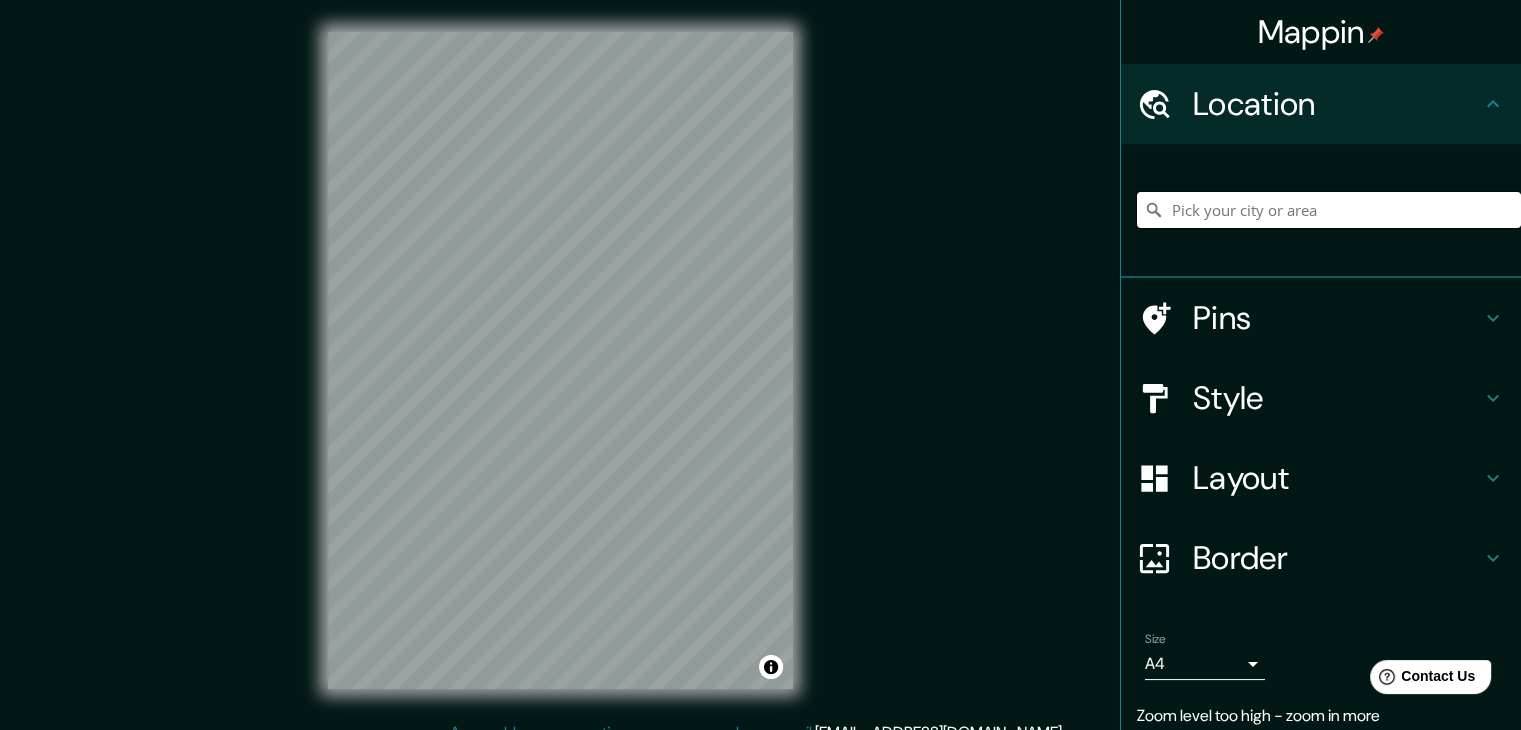 click at bounding box center [1329, 210] 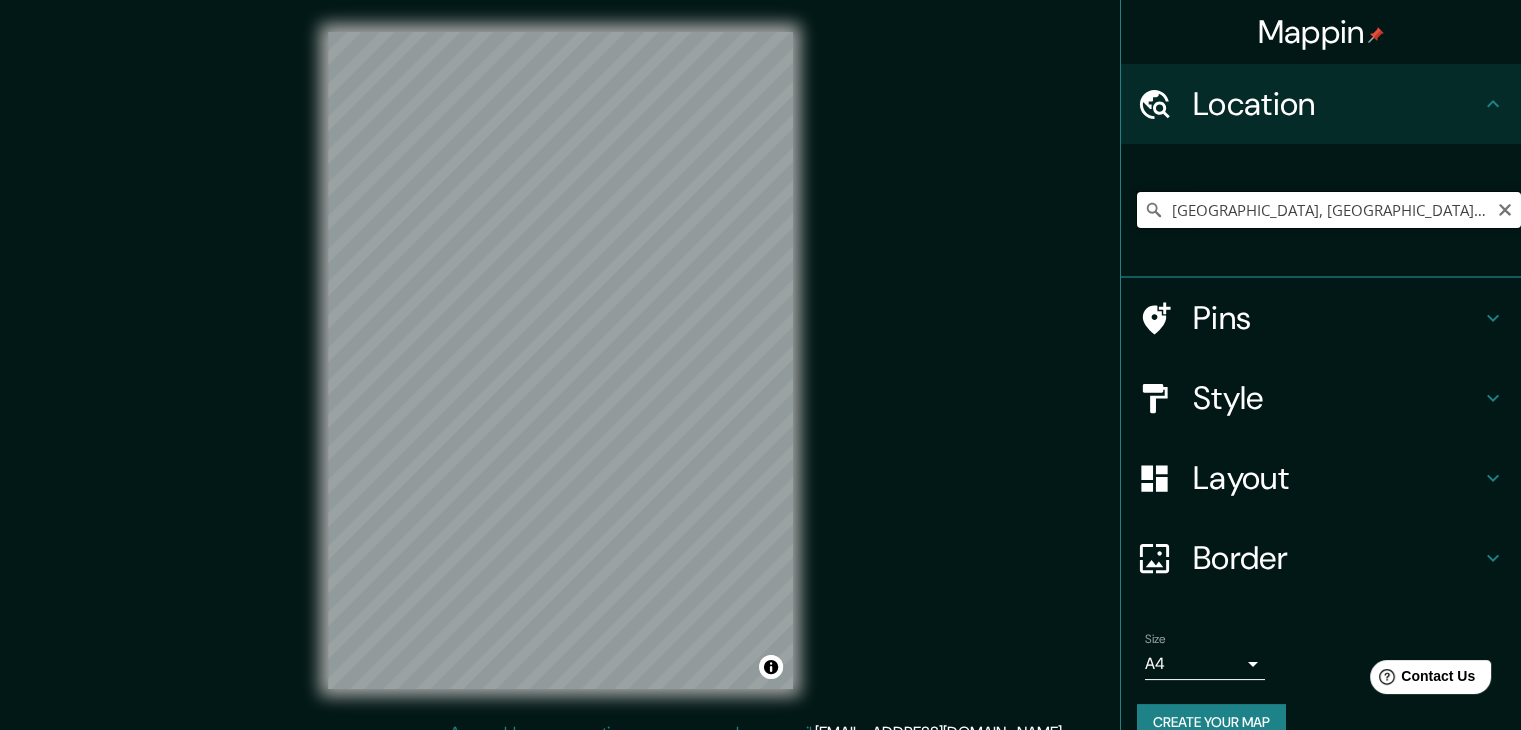 click on "[GEOGRAPHIC_DATA], [GEOGRAPHIC_DATA], [GEOGRAPHIC_DATA]" at bounding box center [1329, 210] 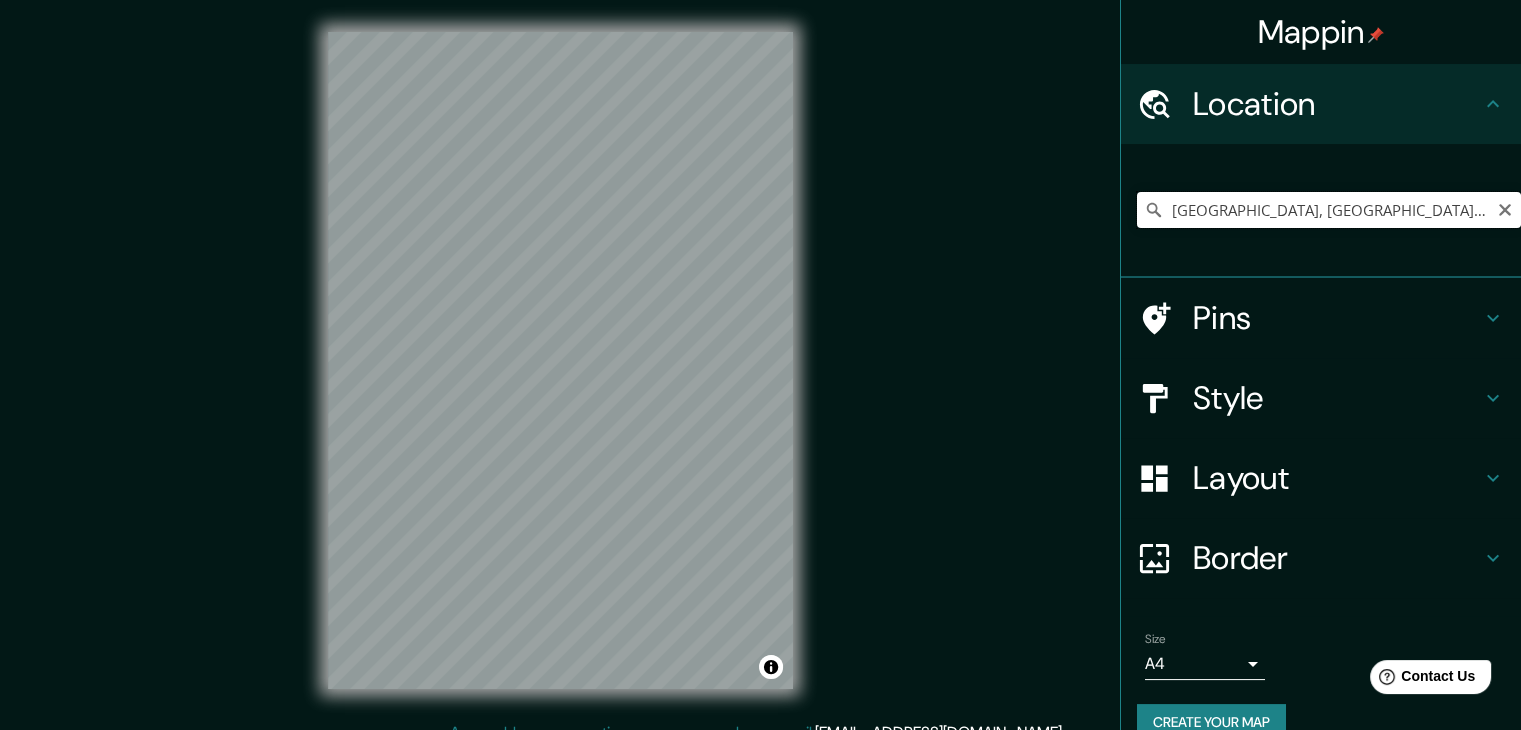 paste on "Moderna, [GEOGRAPHIC_DATA], Jal." 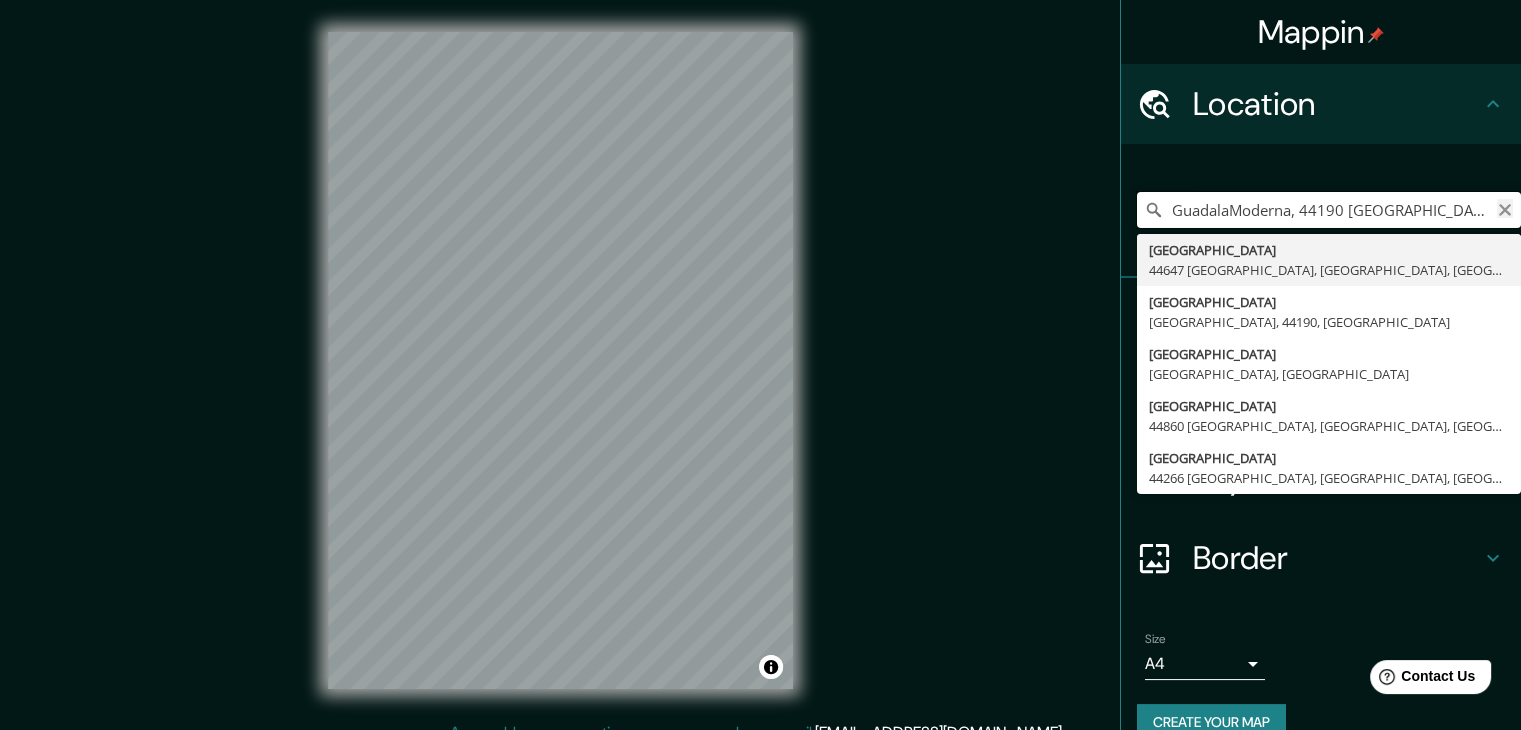 type on "GuadalaModerna, 44190 [GEOGRAPHIC_DATA], Jal.[PERSON_NAME], [GEOGRAPHIC_DATA], [GEOGRAPHIC_DATA]" 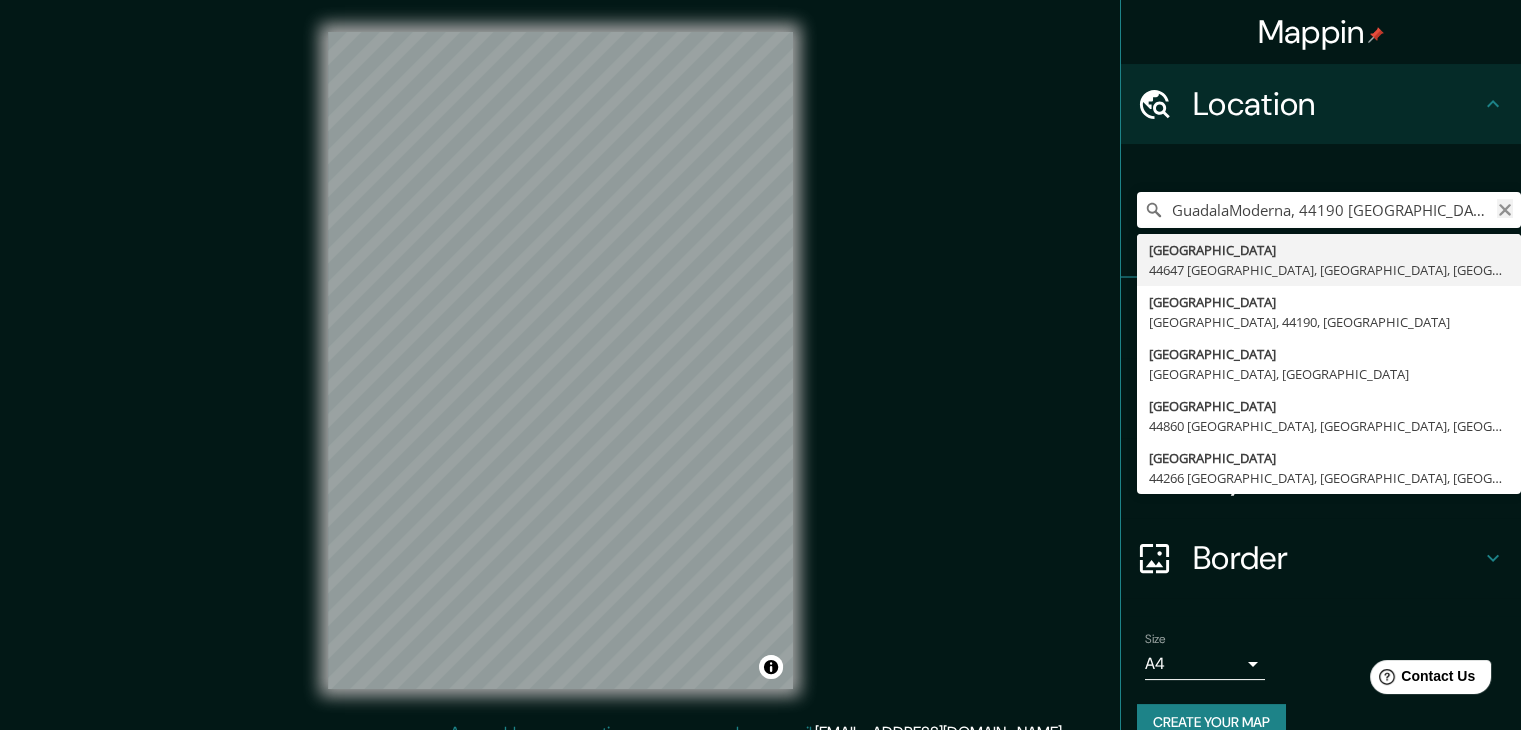 click 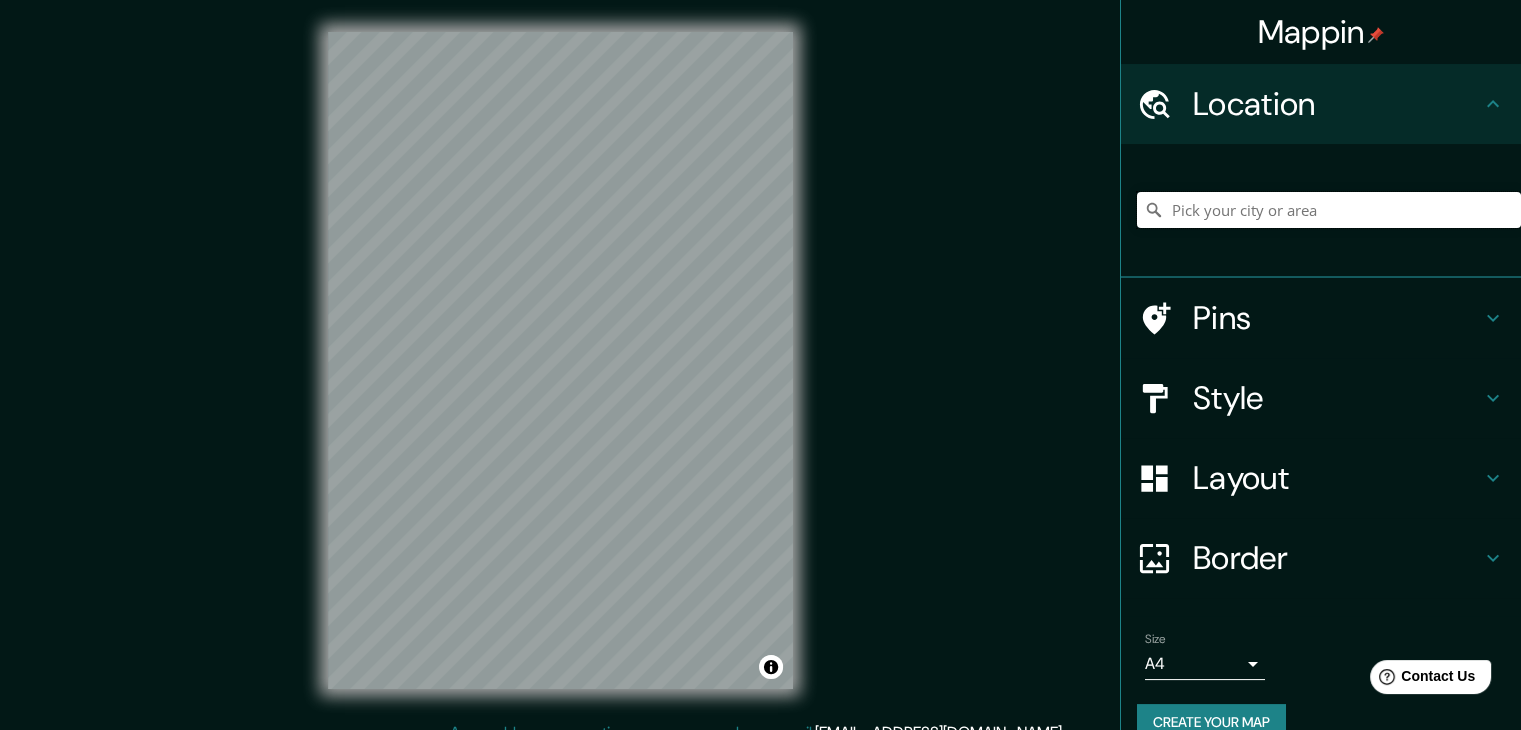 click at bounding box center [1329, 210] 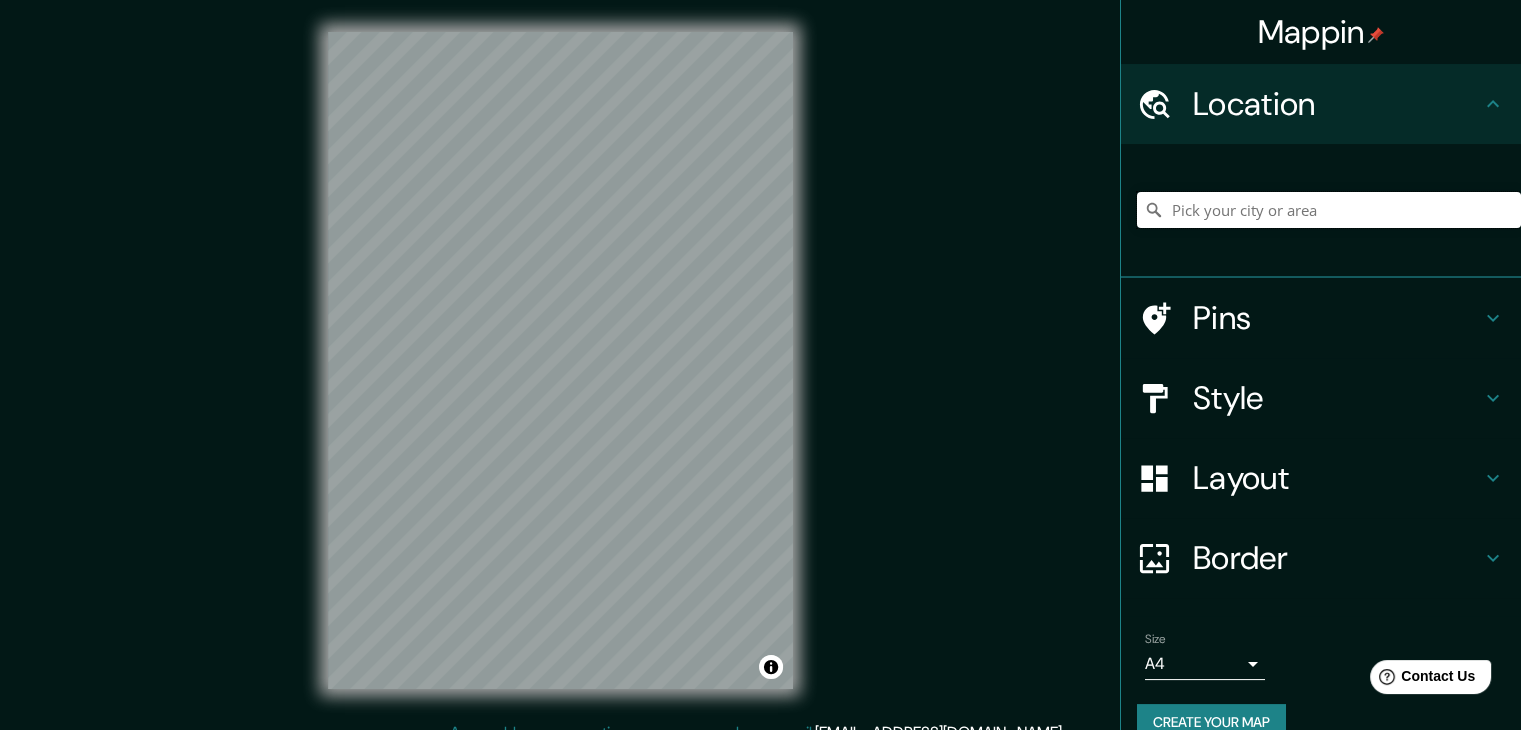 paste on "Moderna, [GEOGRAPHIC_DATA], Jal." 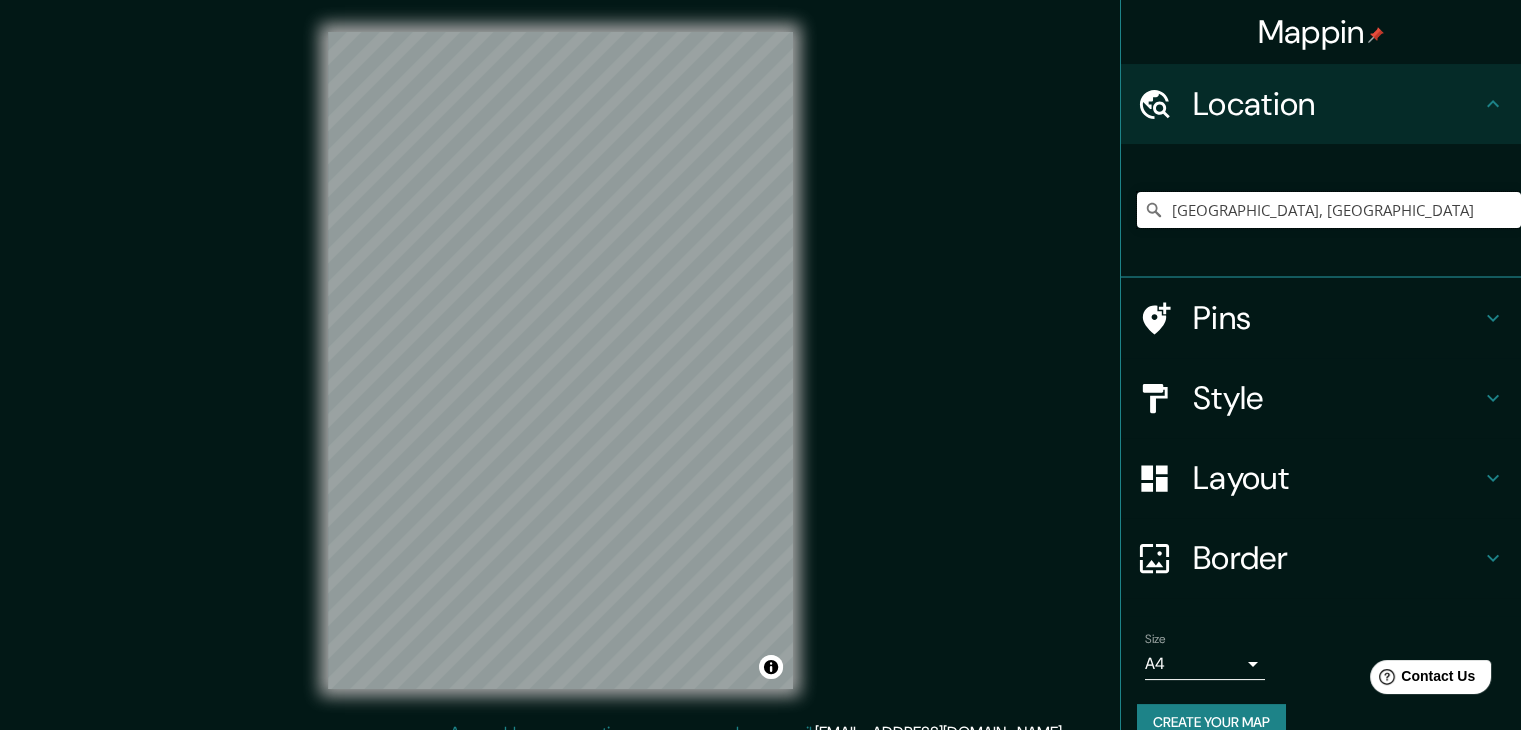 type on "[GEOGRAPHIC_DATA], [GEOGRAPHIC_DATA]" 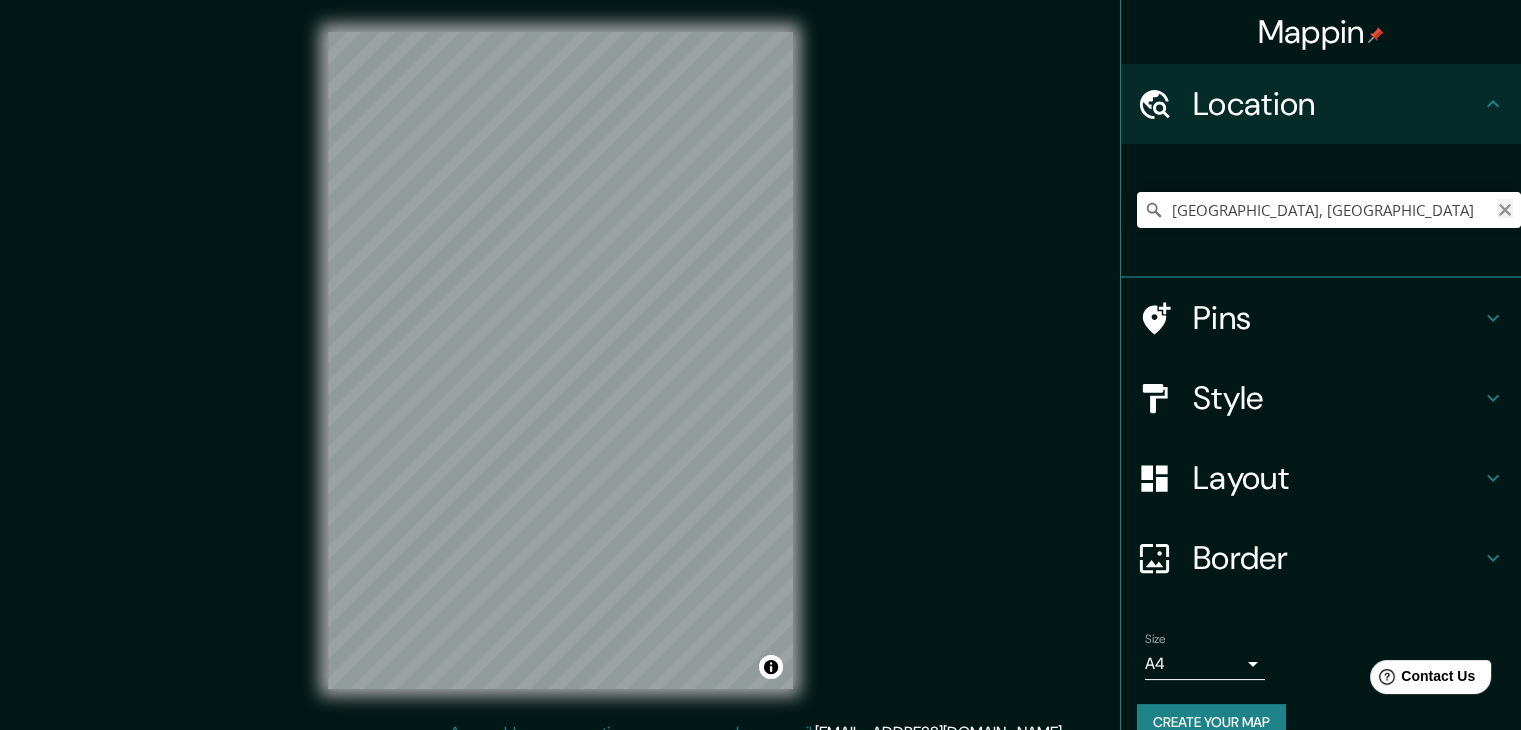 click 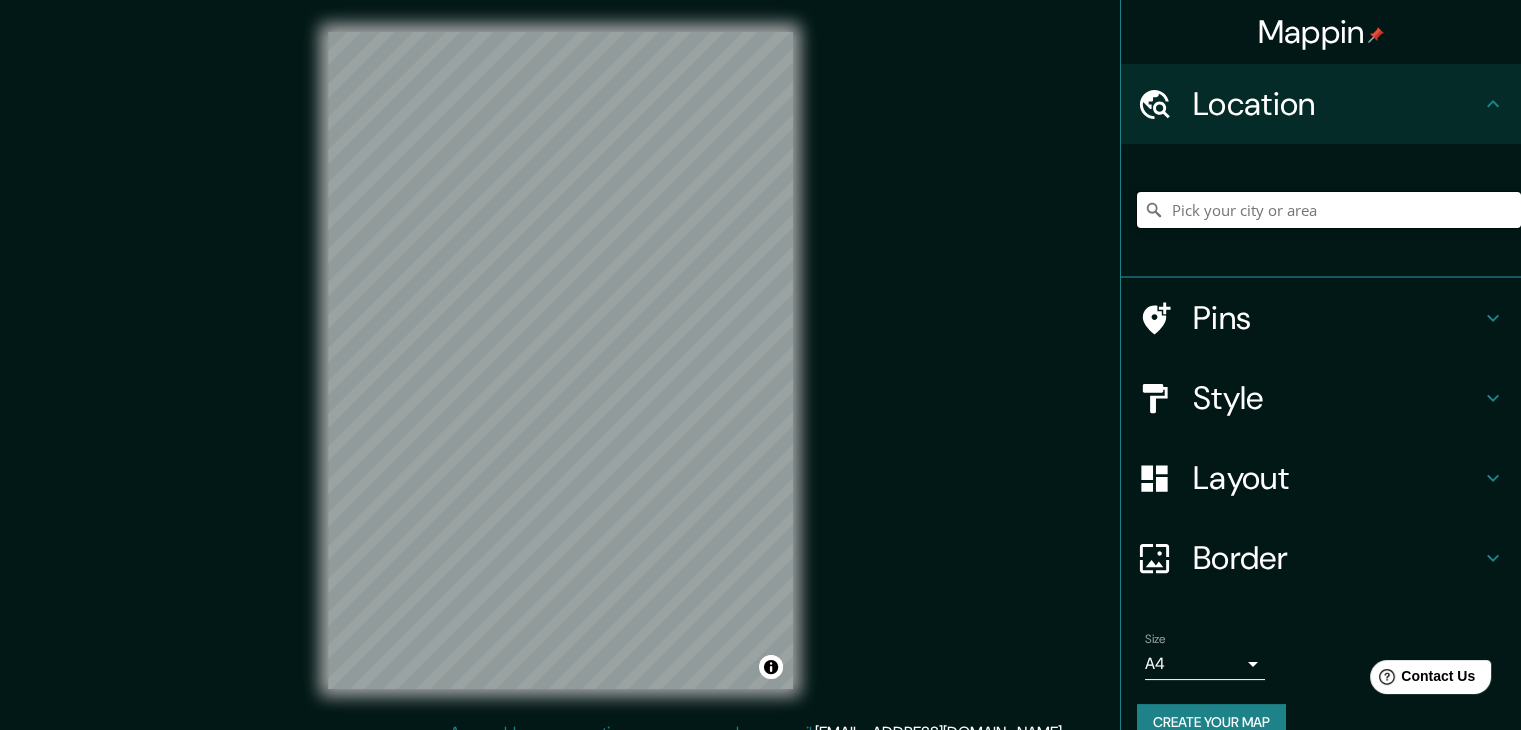 paste on "[PERSON_NAME] Y [GEOGRAPHIC_DATA], [GEOGRAPHIC_DATA]. del Federalismo Sur, Moderna, 44190 [GEOGRAPHIC_DATA], [GEOGRAPHIC_DATA]." 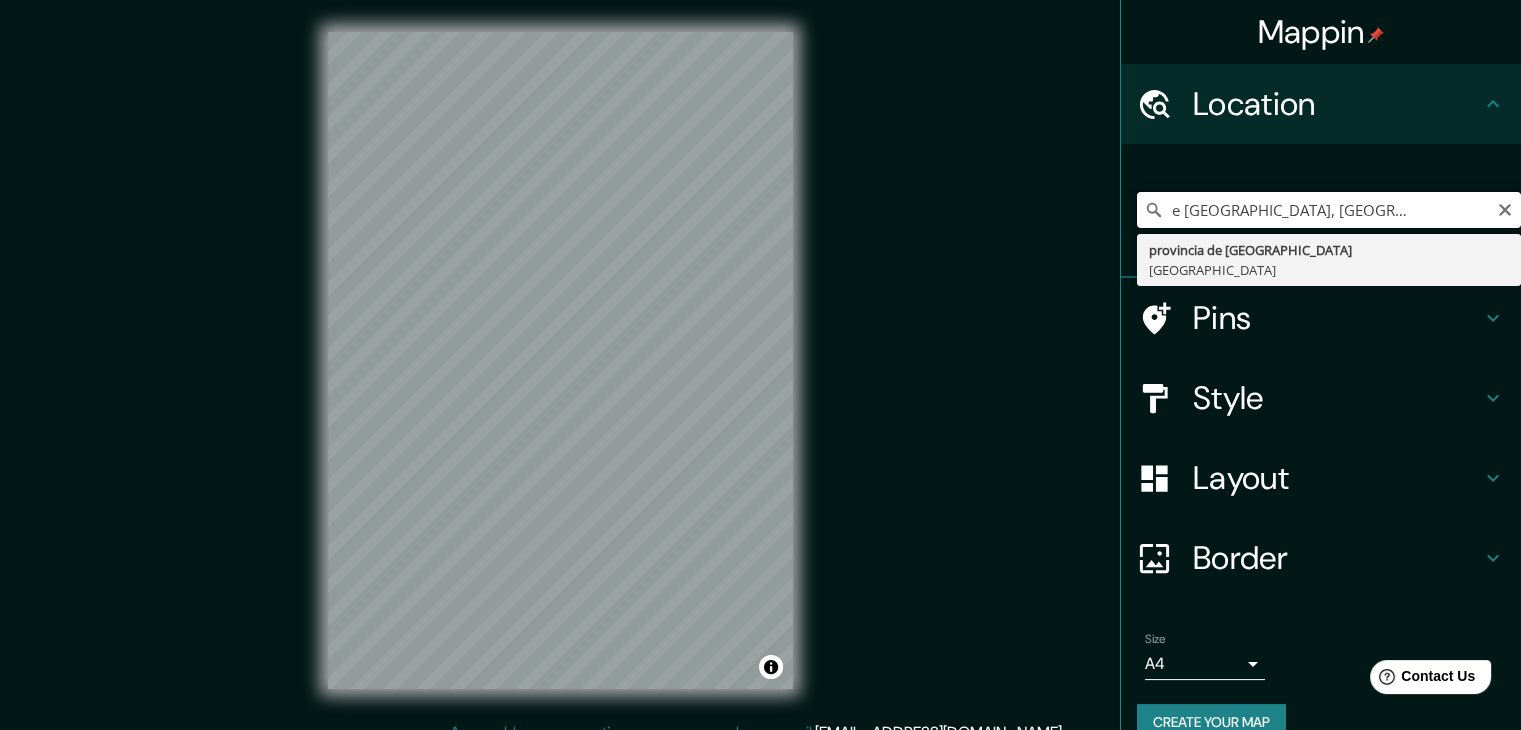 scroll, scrollTop: 0, scrollLeft: 0, axis: both 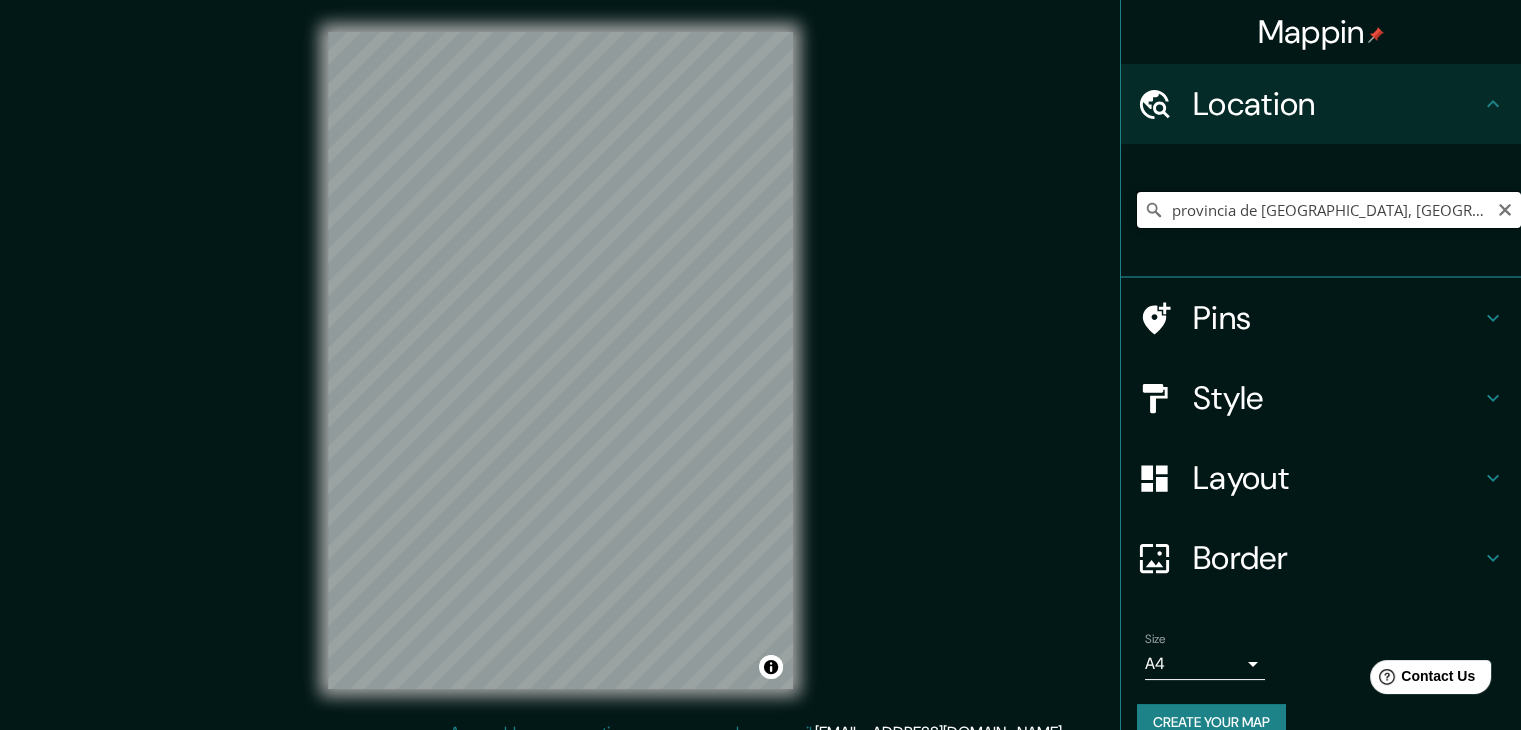 click on "provincia de [GEOGRAPHIC_DATA], [GEOGRAPHIC_DATA]" at bounding box center [1329, 210] 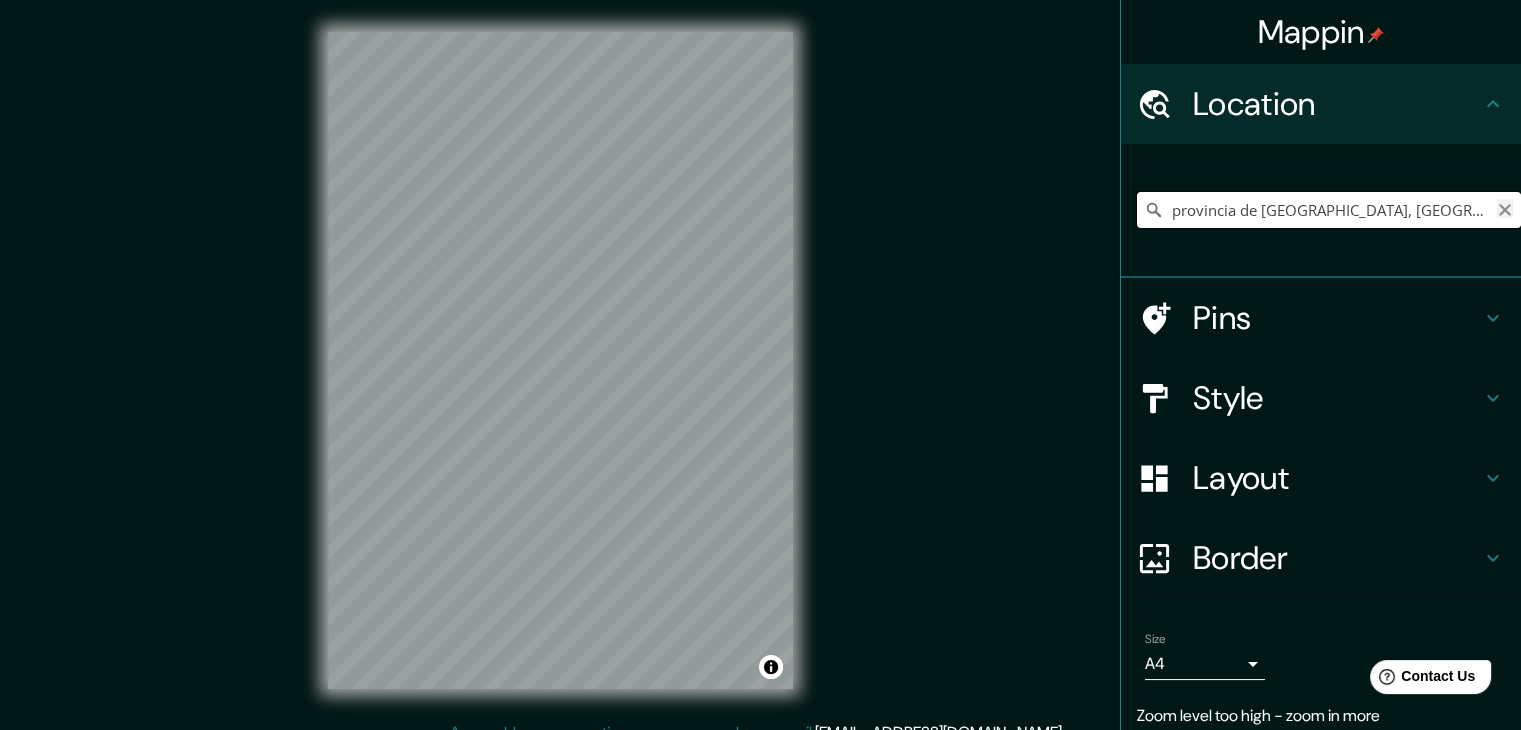type on "provincia de [GEOGRAPHIC_DATA], [GEOGRAPHIC_DATA]" 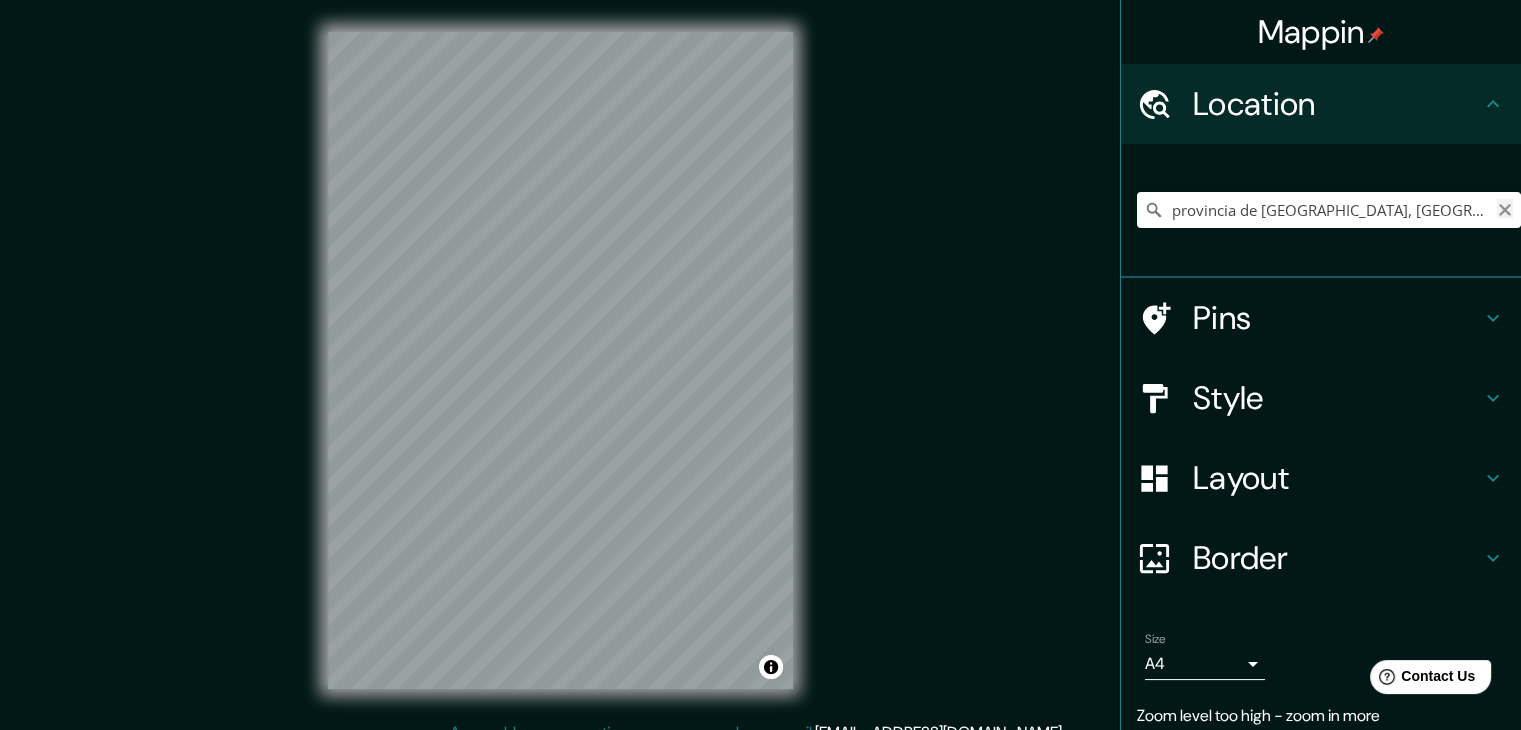 click 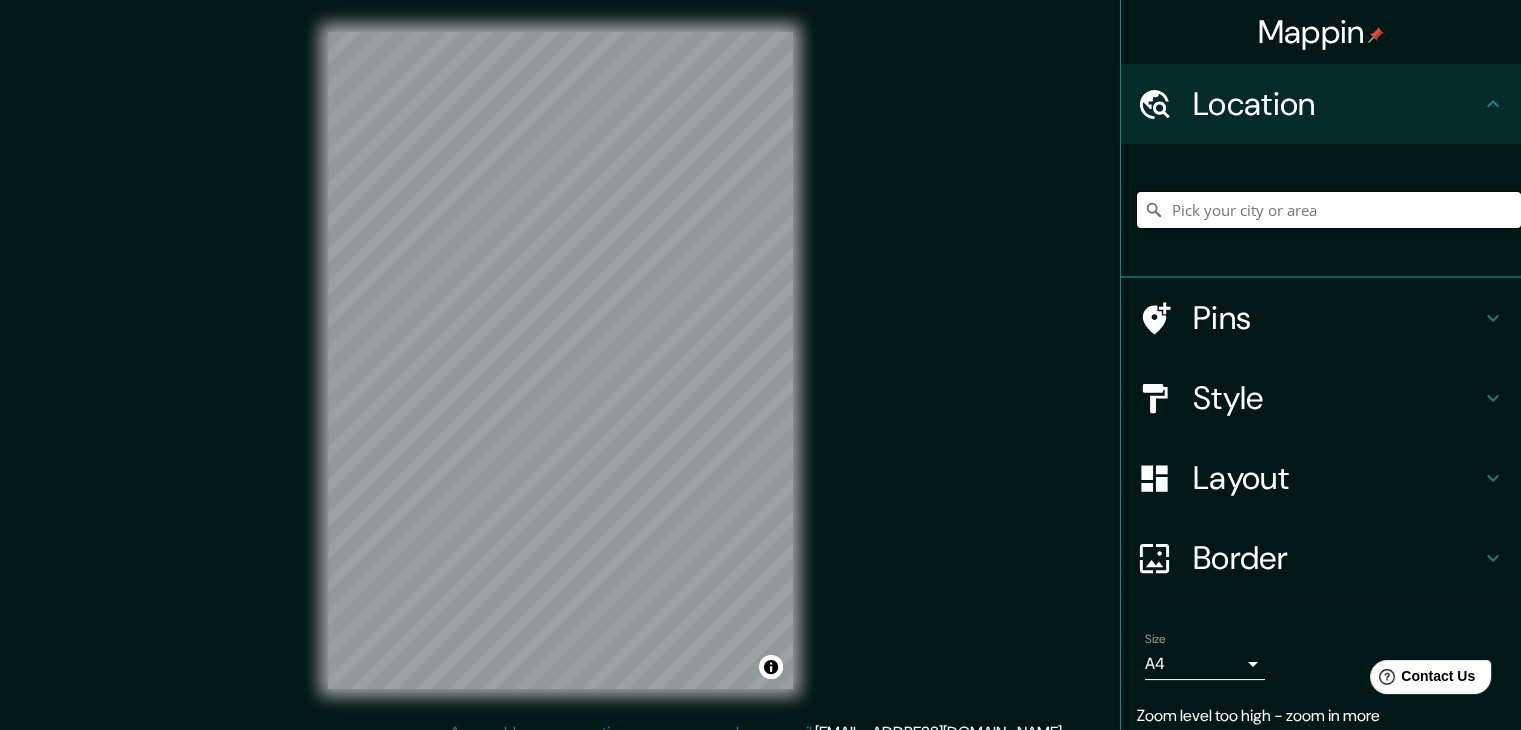 click at bounding box center [1329, 210] 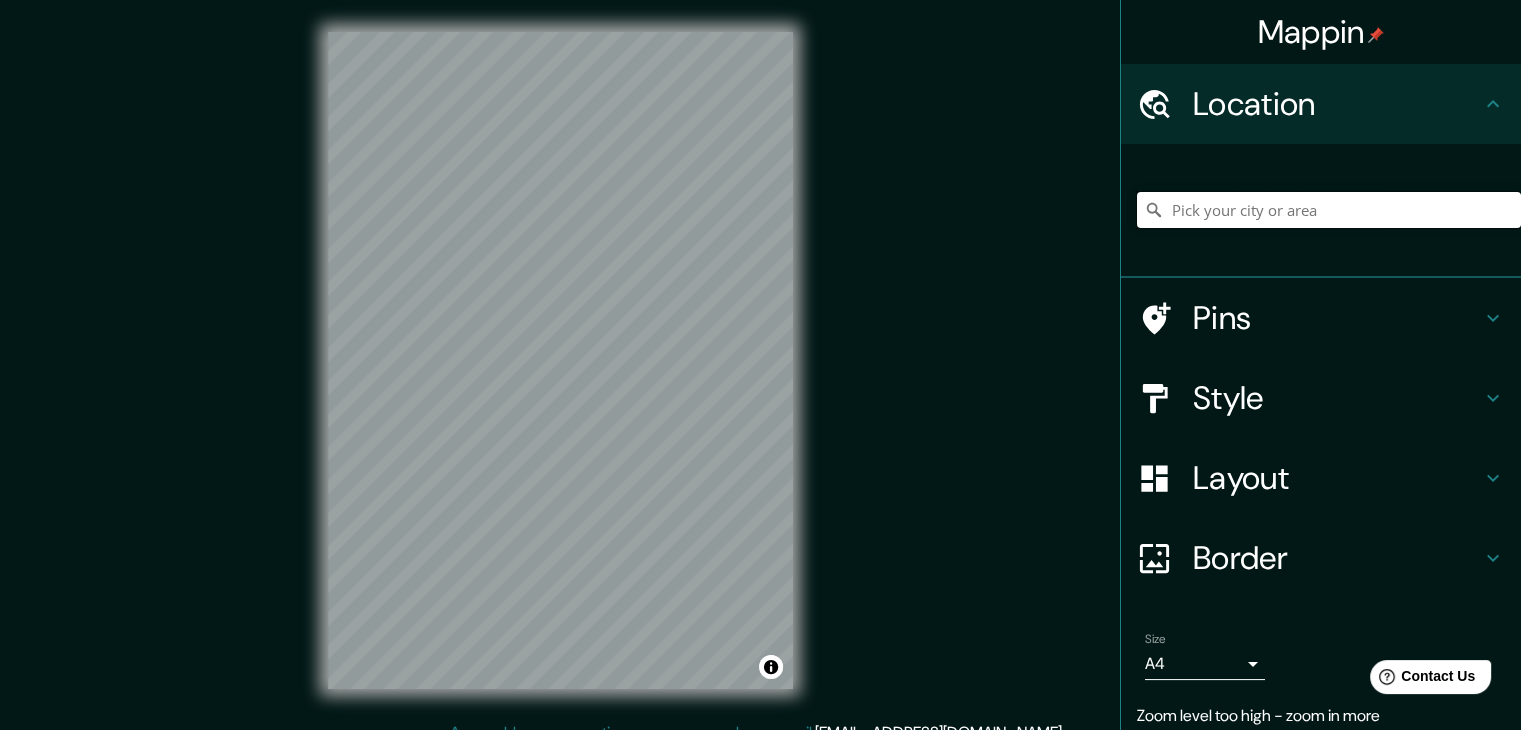 paste on "[PERSON_NAME] Y [GEOGRAPHIC_DATA], [GEOGRAPHIC_DATA]. del Federalismo Sur, Moderna, 44190 [GEOGRAPHIC_DATA], [GEOGRAPHIC_DATA]." 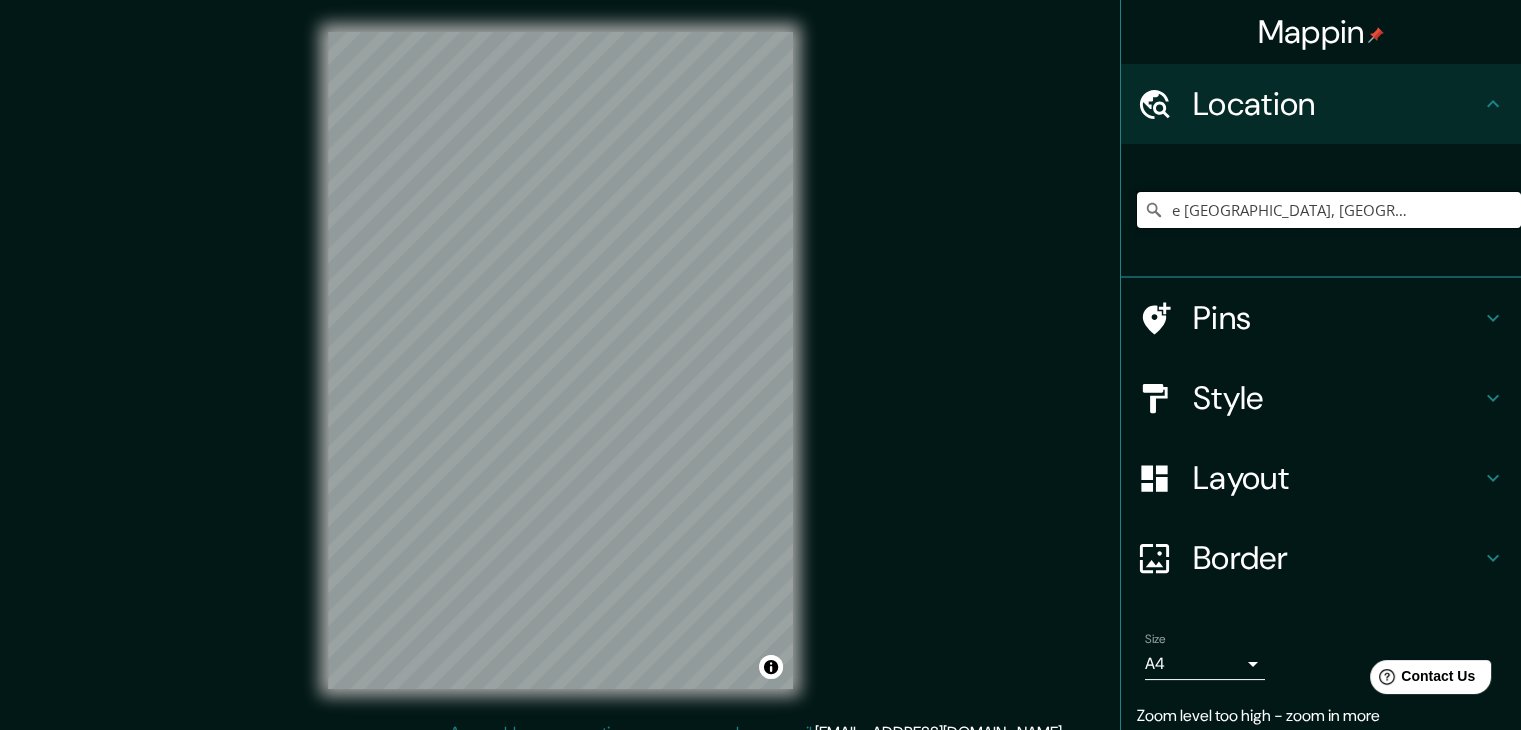 scroll, scrollTop: 0, scrollLeft: 0, axis: both 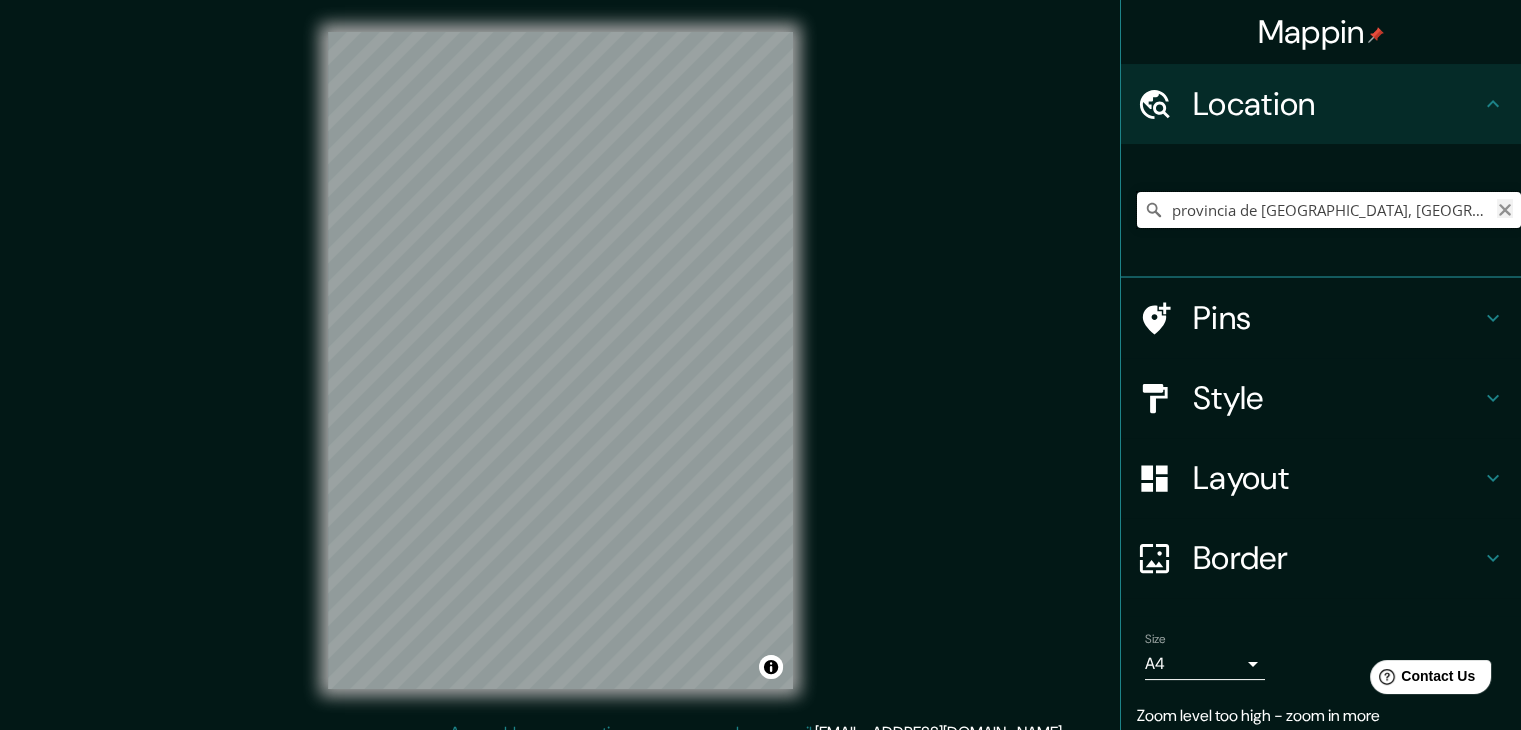 type on "provincia de [GEOGRAPHIC_DATA], [GEOGRAPHIC_DATA]" 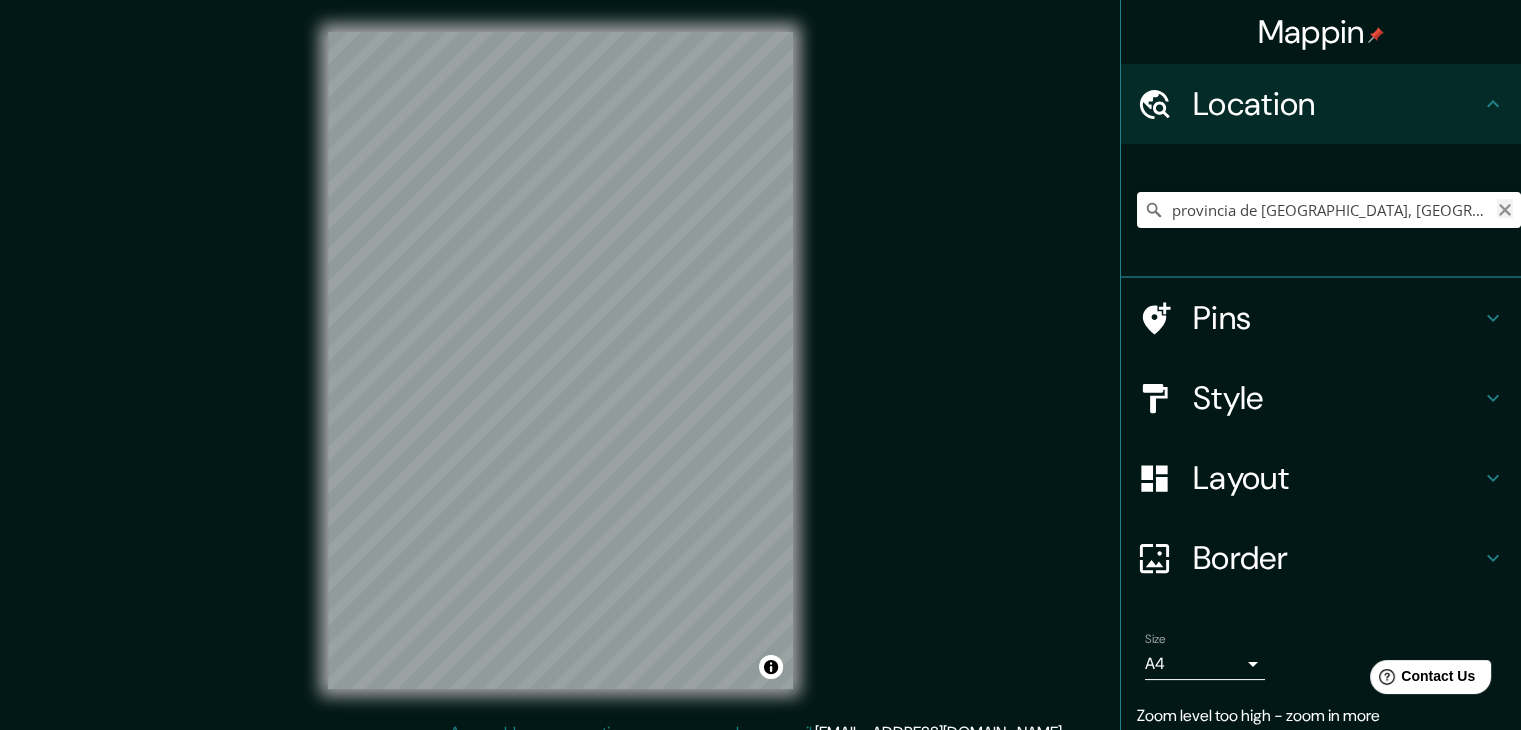 click 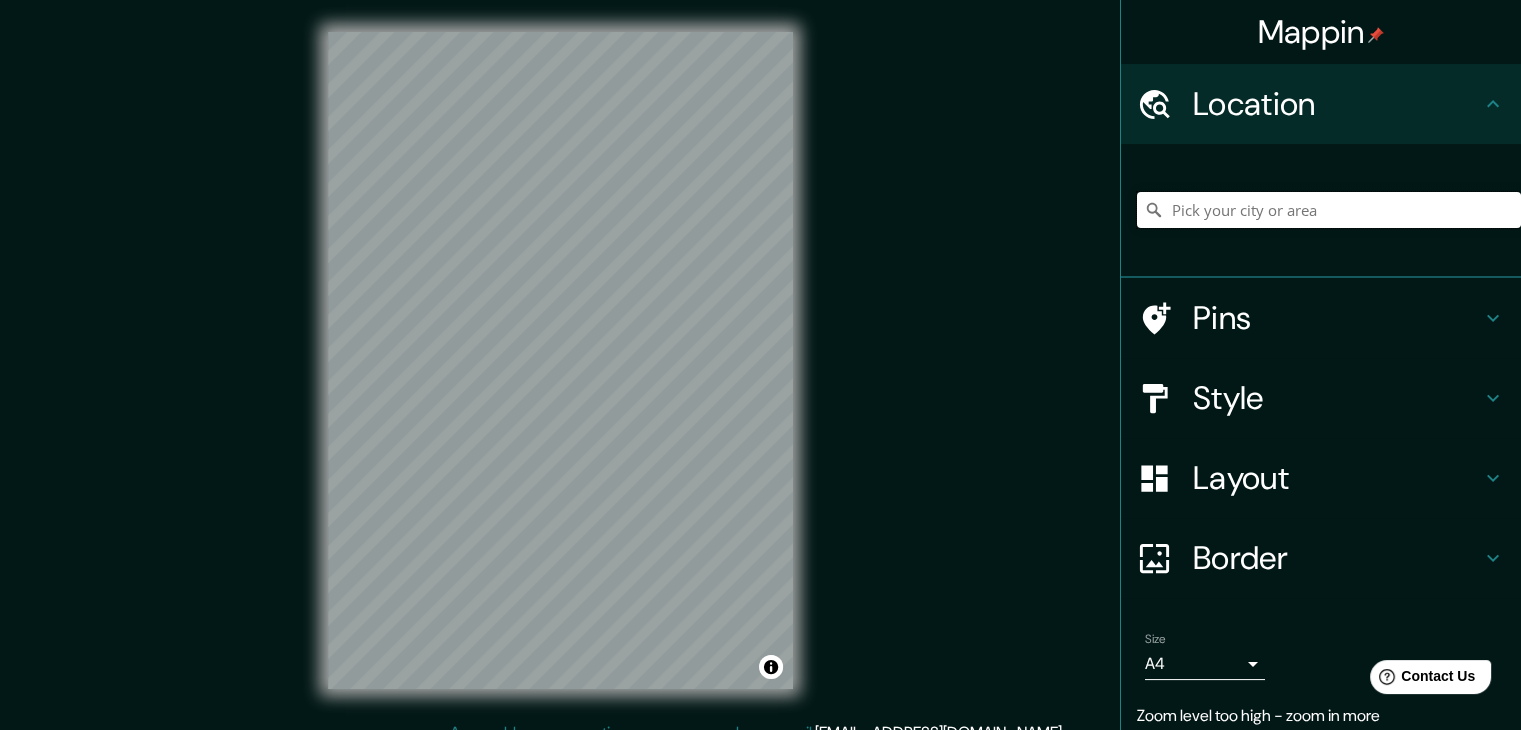 paste on "[PERSON_NAME] Y [GEOGRAPHIC_DATA], [GEOGRAPHIC_DATA]. del Federalismo Sur, Moderna, 44190 [GEOGRAPHIC_DATA], [GEOGRAPHIC_DATA]." 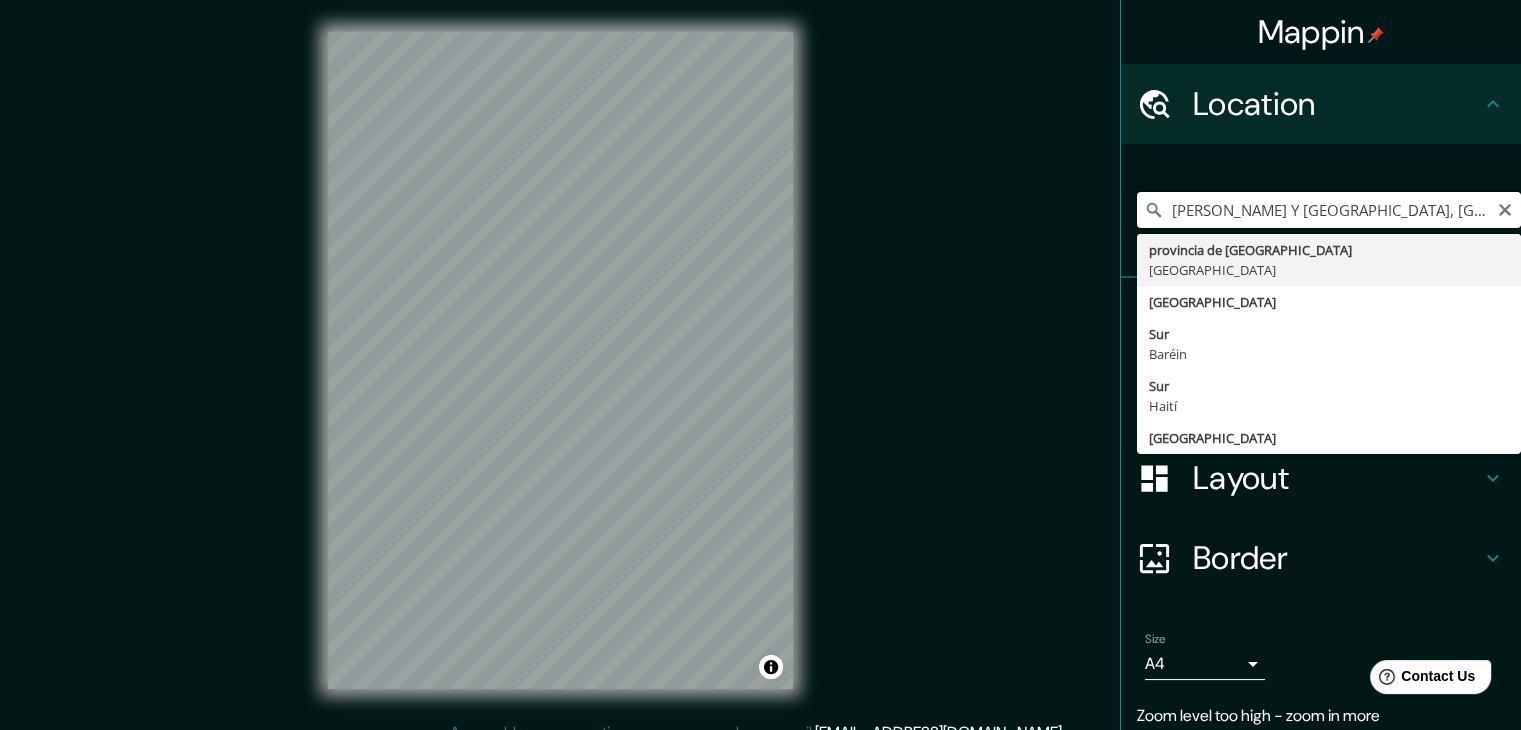 scroll, scrollTop: 0, scrollLeft: 379, axis: horizontal 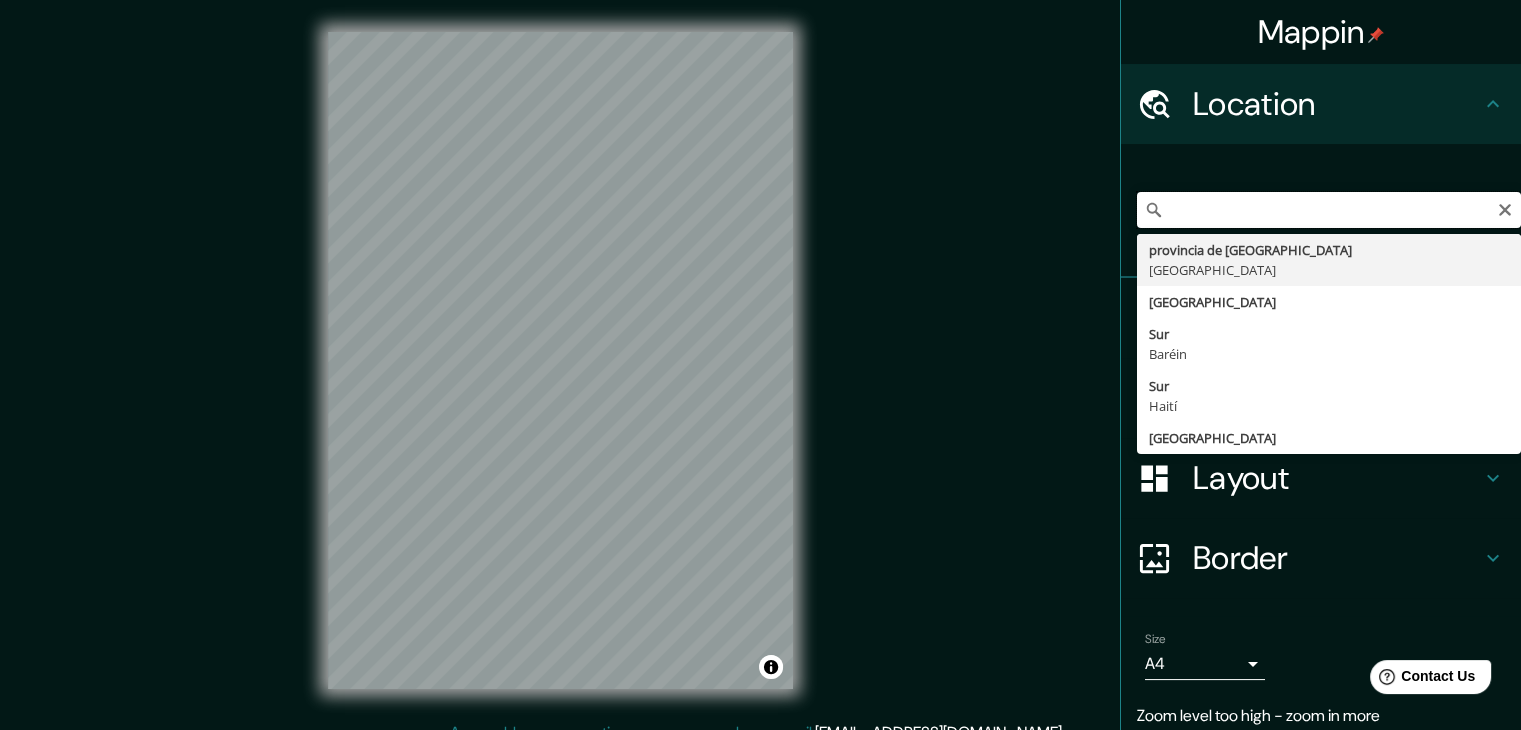 click on "[PERSON_NAME] Y [GEOGRAPHIC_DATA], [GEOGRAPHIC_DATA]. del Federalismo Sur, Moderna, 44190 [GEOGRAPHIC_DATA], [GEOGRAPHIC_DATA]." at bounding box center (1329, 210) 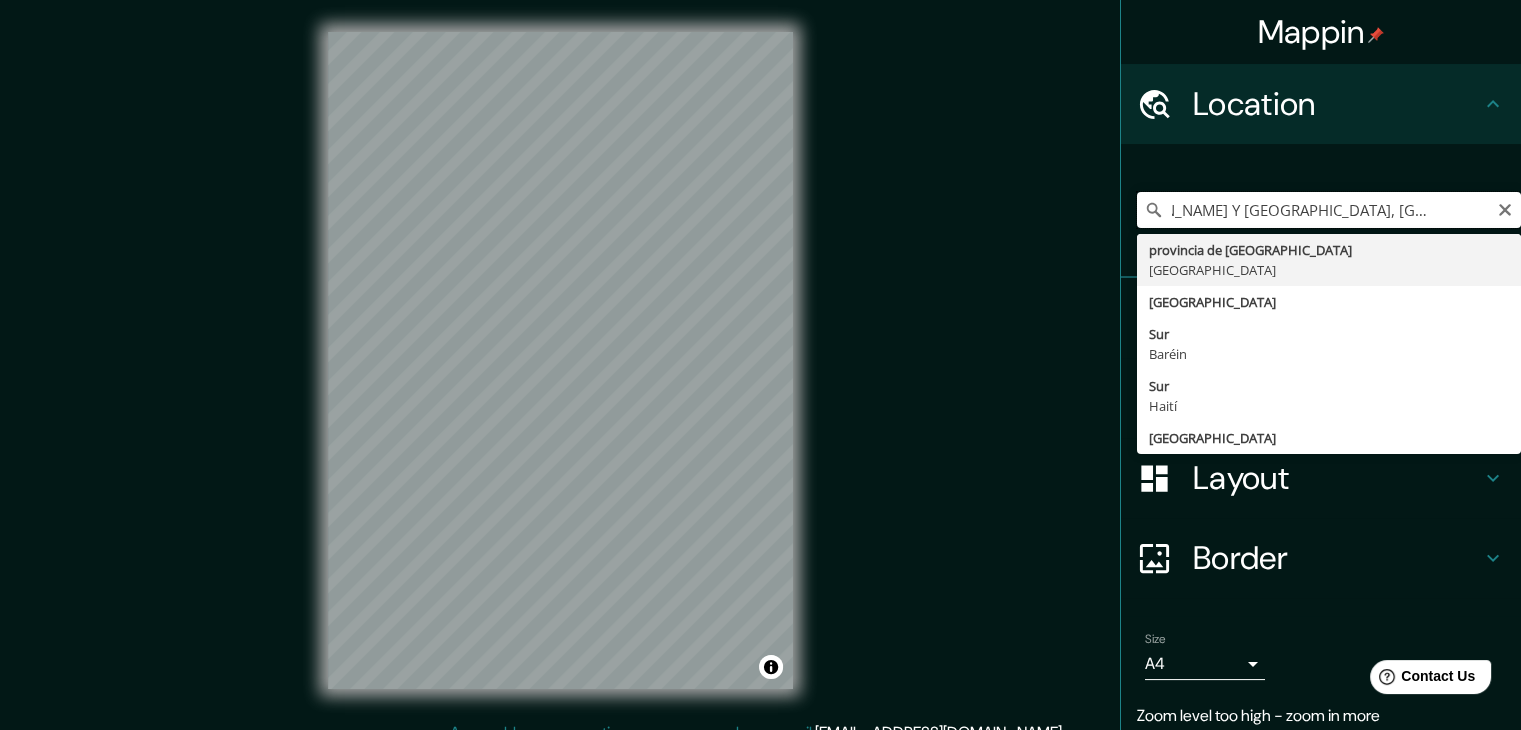 scroll, scrollTop: 0, scrollLeft: 0, axis: both 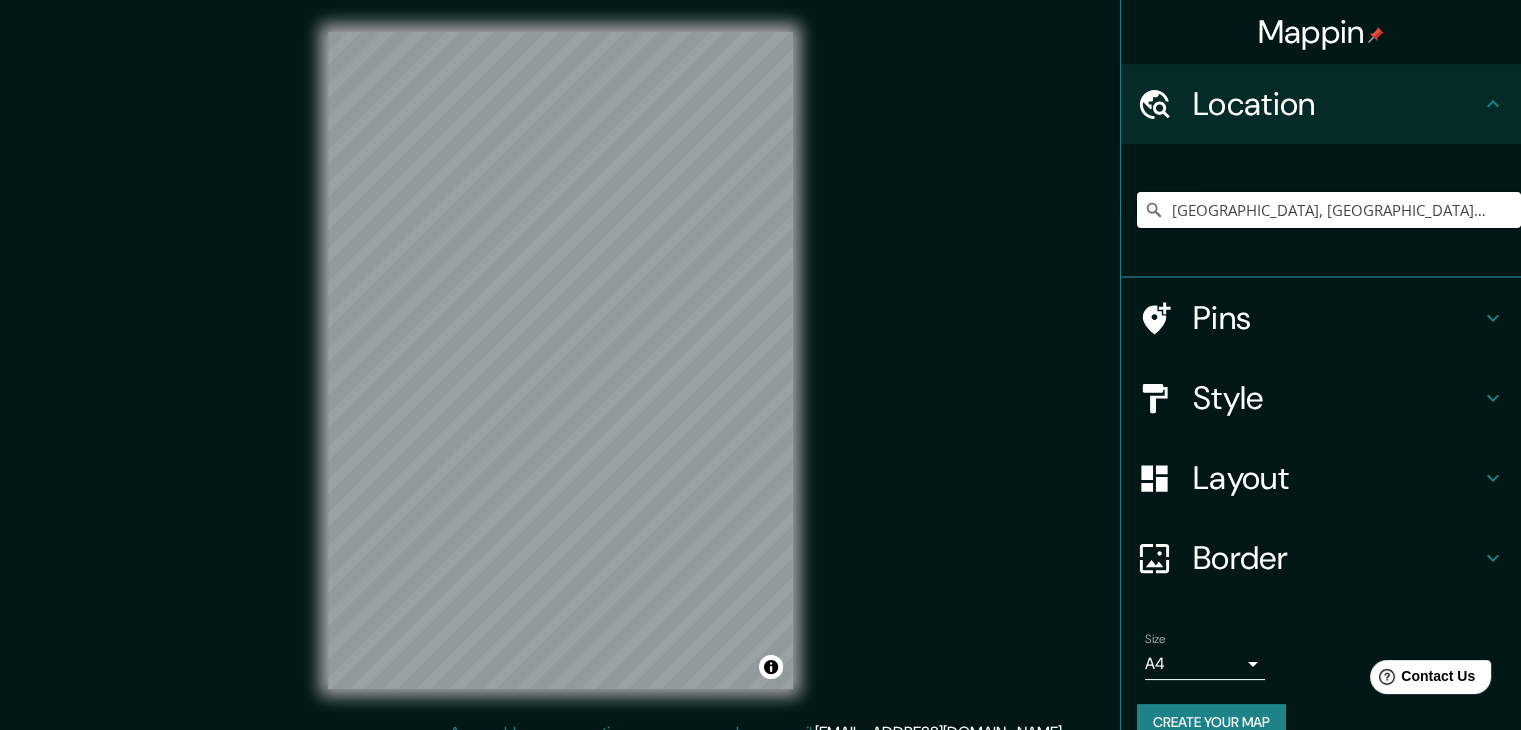type on "[GEOGRAPHIC_DATA], [GEOGRAPHIC_DATA], [GEOGRAPHIC_DATA]" 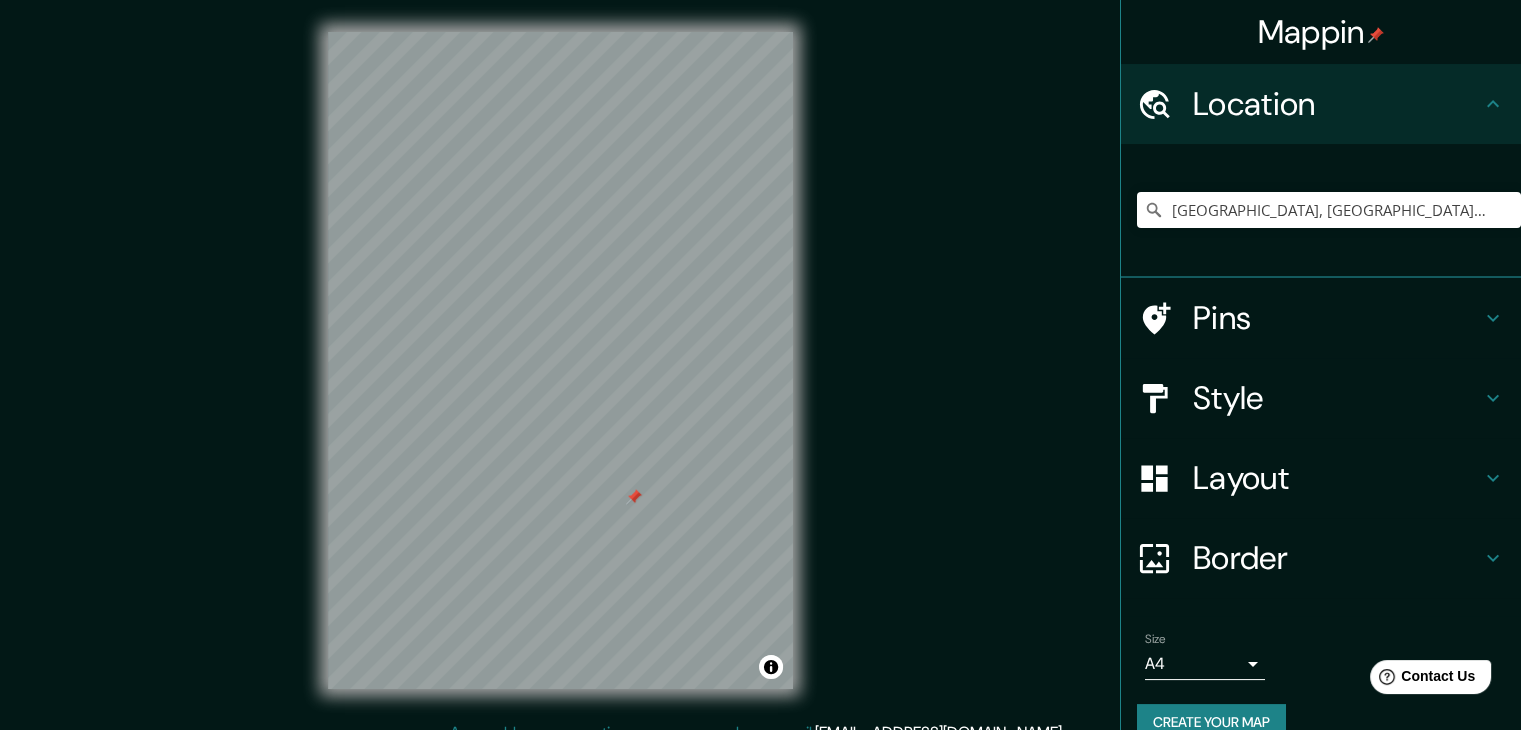 click on "Style" at bounding box center [1337, 398] 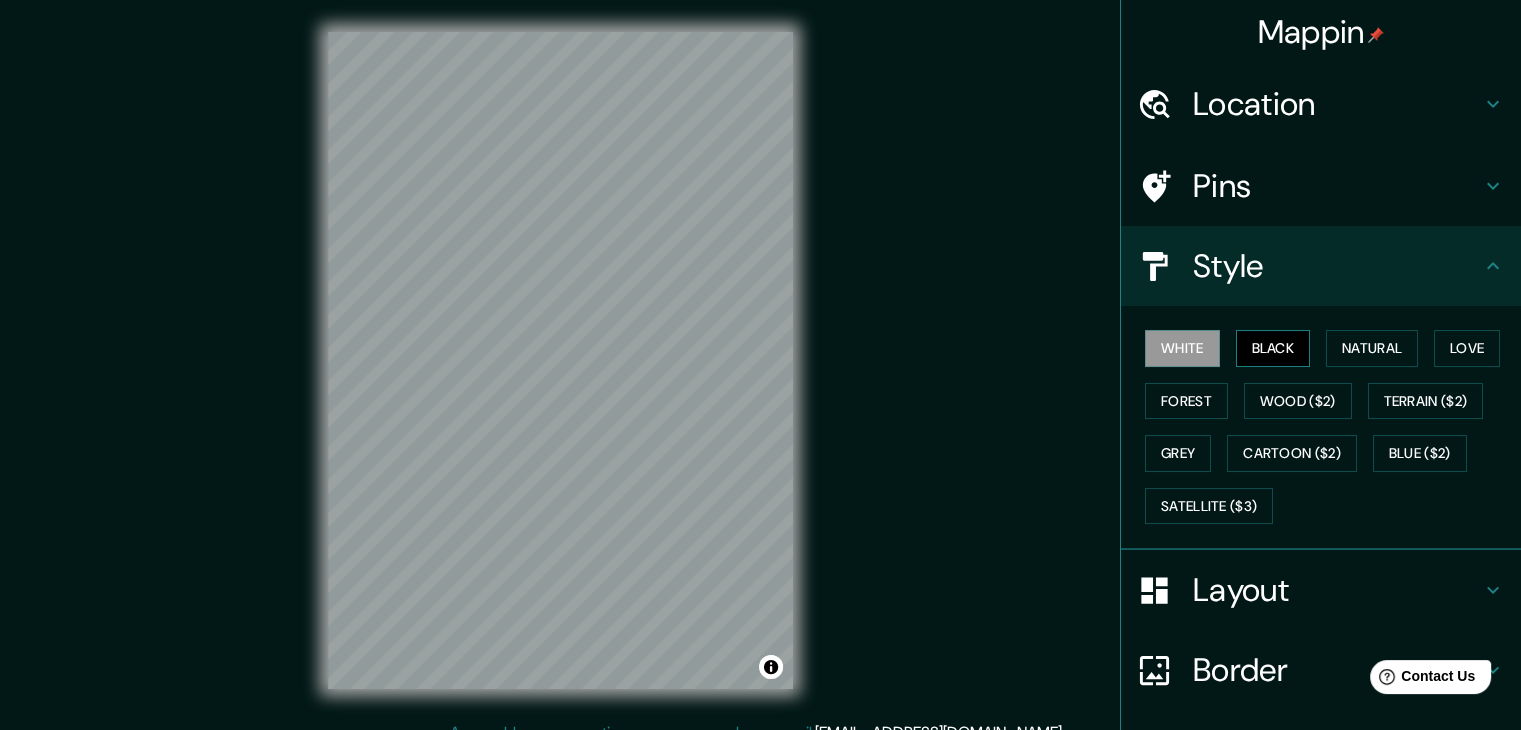 click on "Black" at bounding box center [1273, 348] 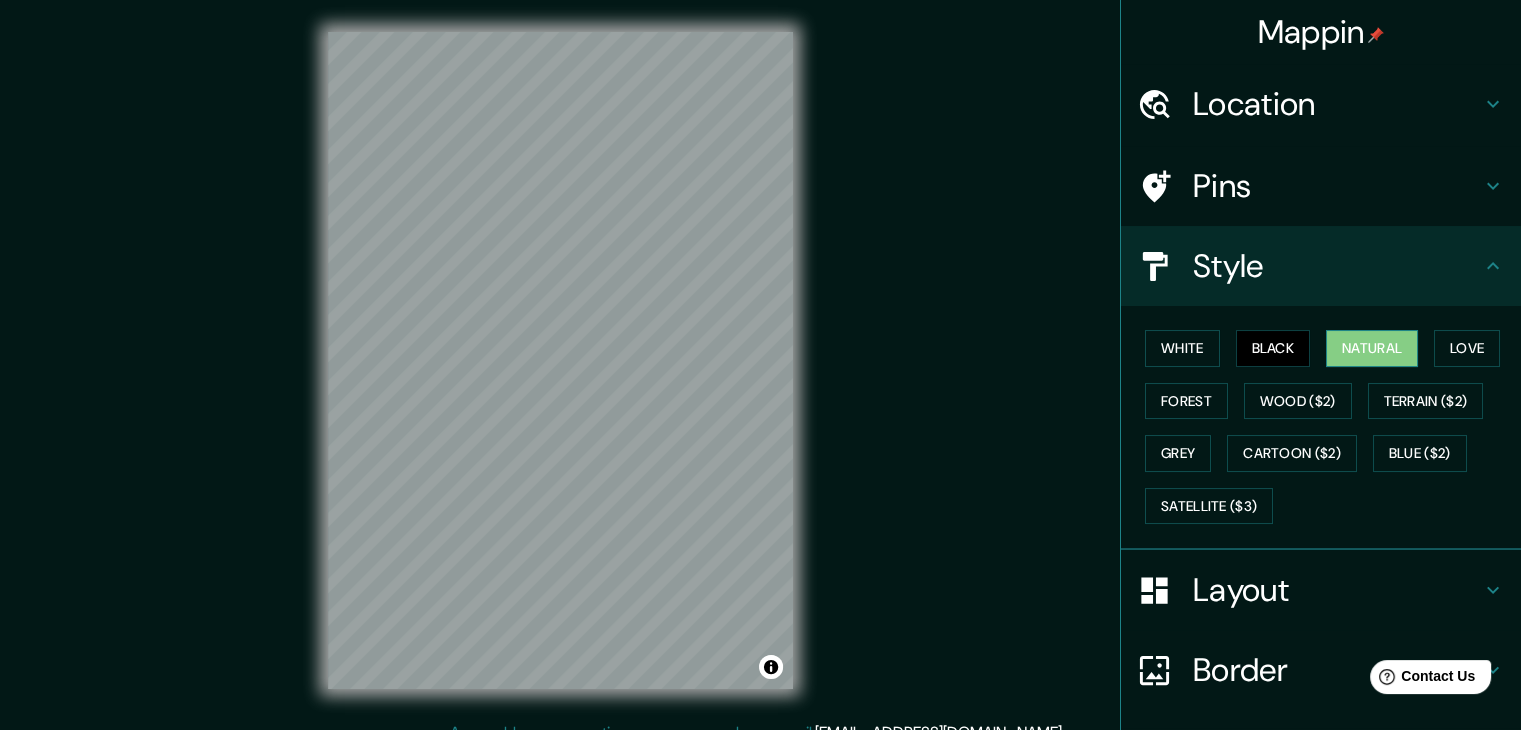 click on "Natural" at bounding box center (1372, 348) 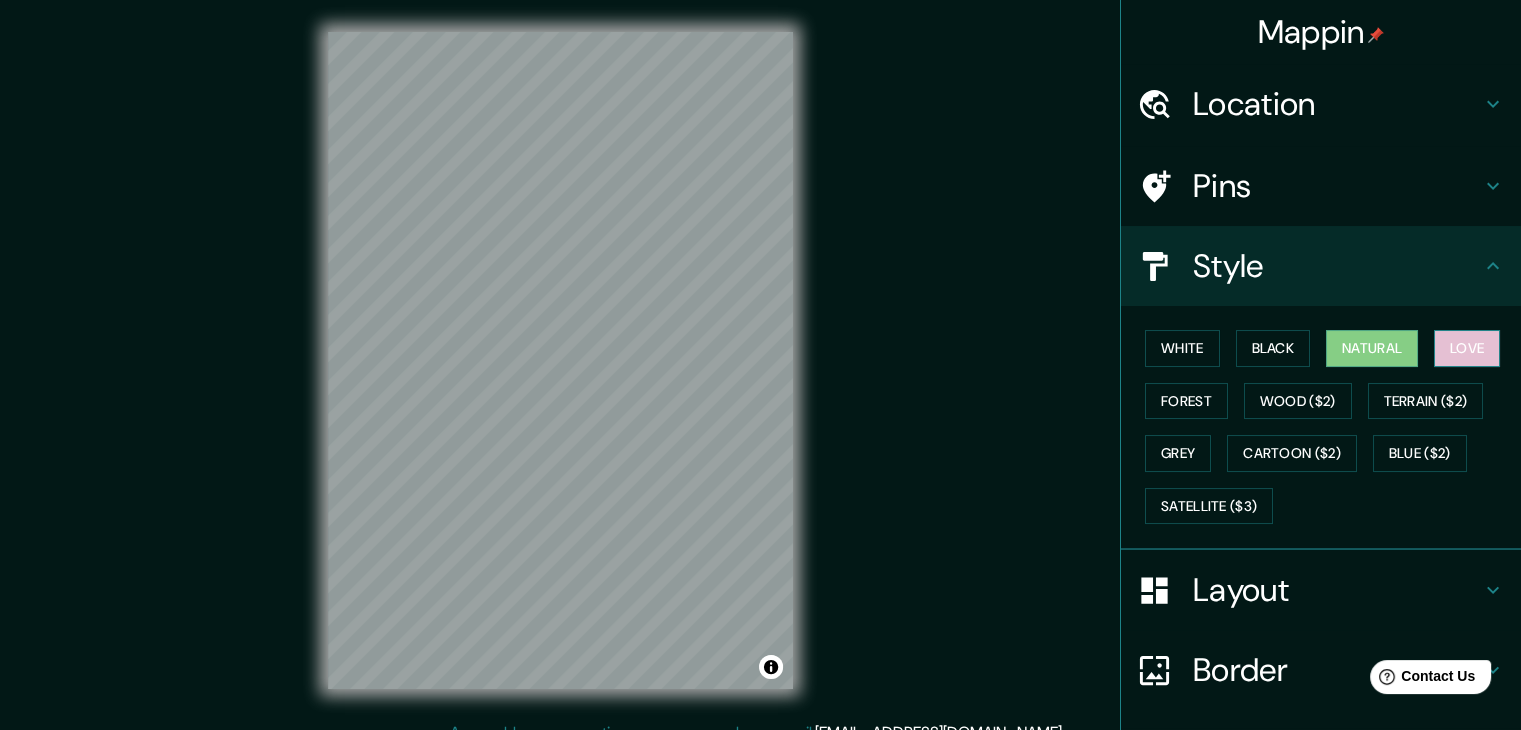 click on "Love" at bounding box center [1467, 348] 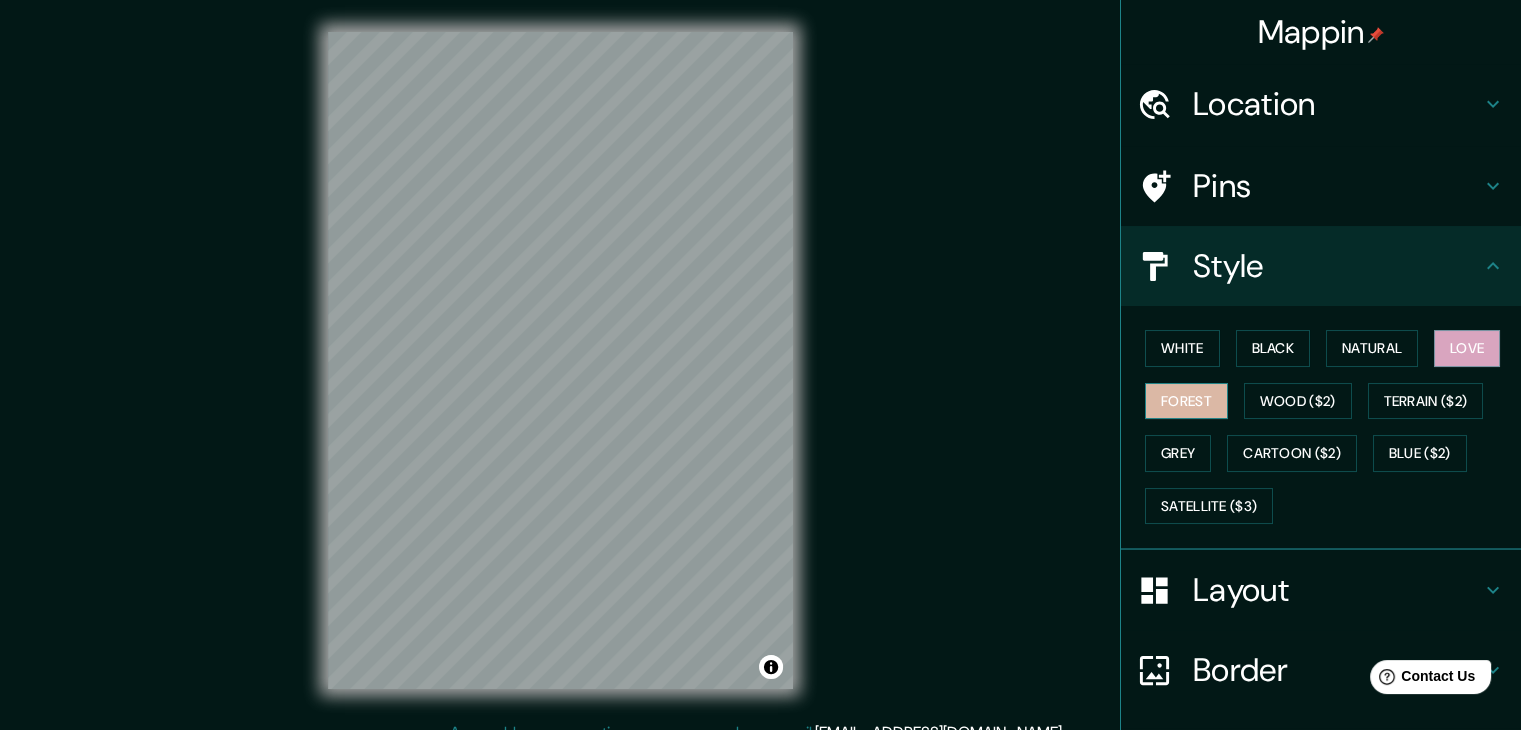 click on "Forest" at bounding box center [1186, 401] 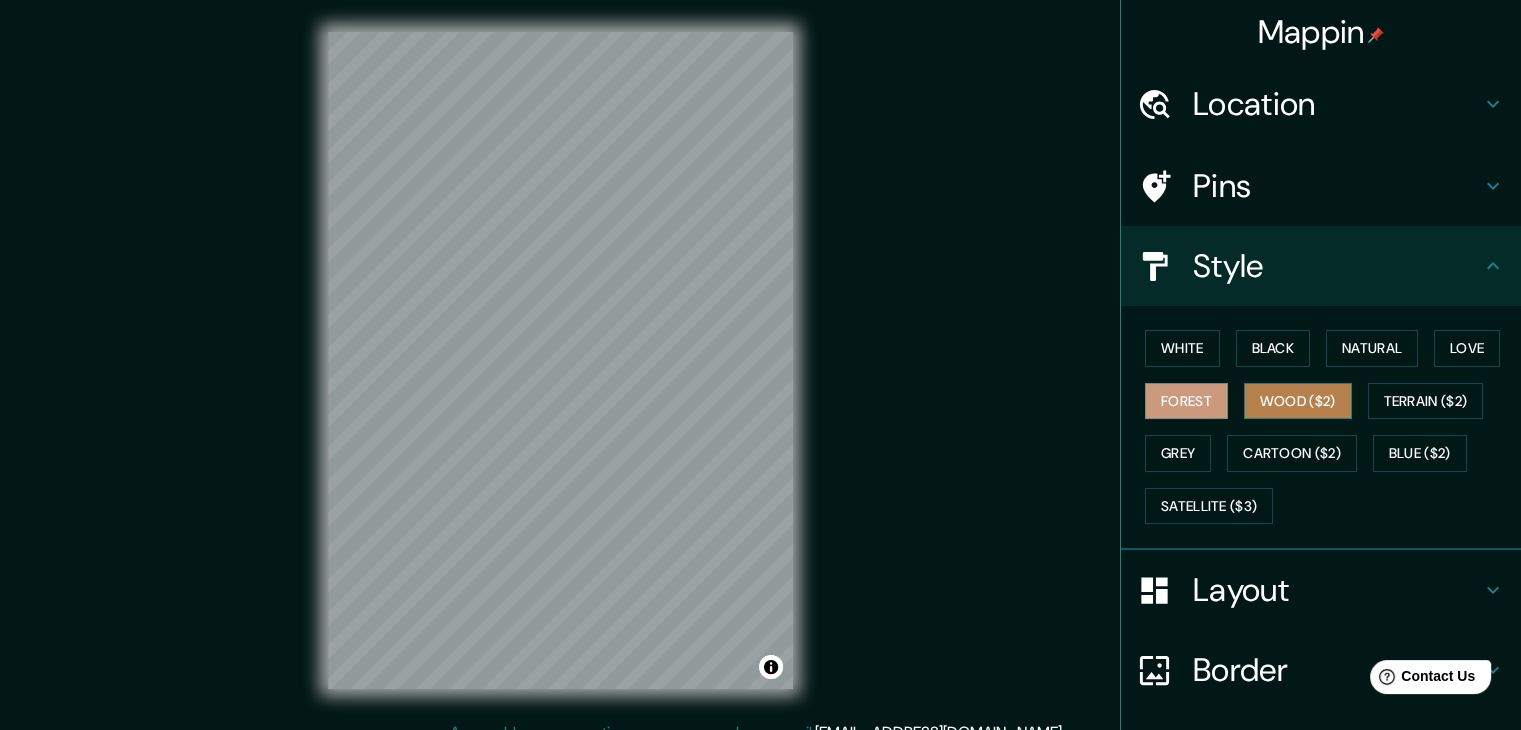 click on "Wood ($2)" at bounding box center (1298, 401) 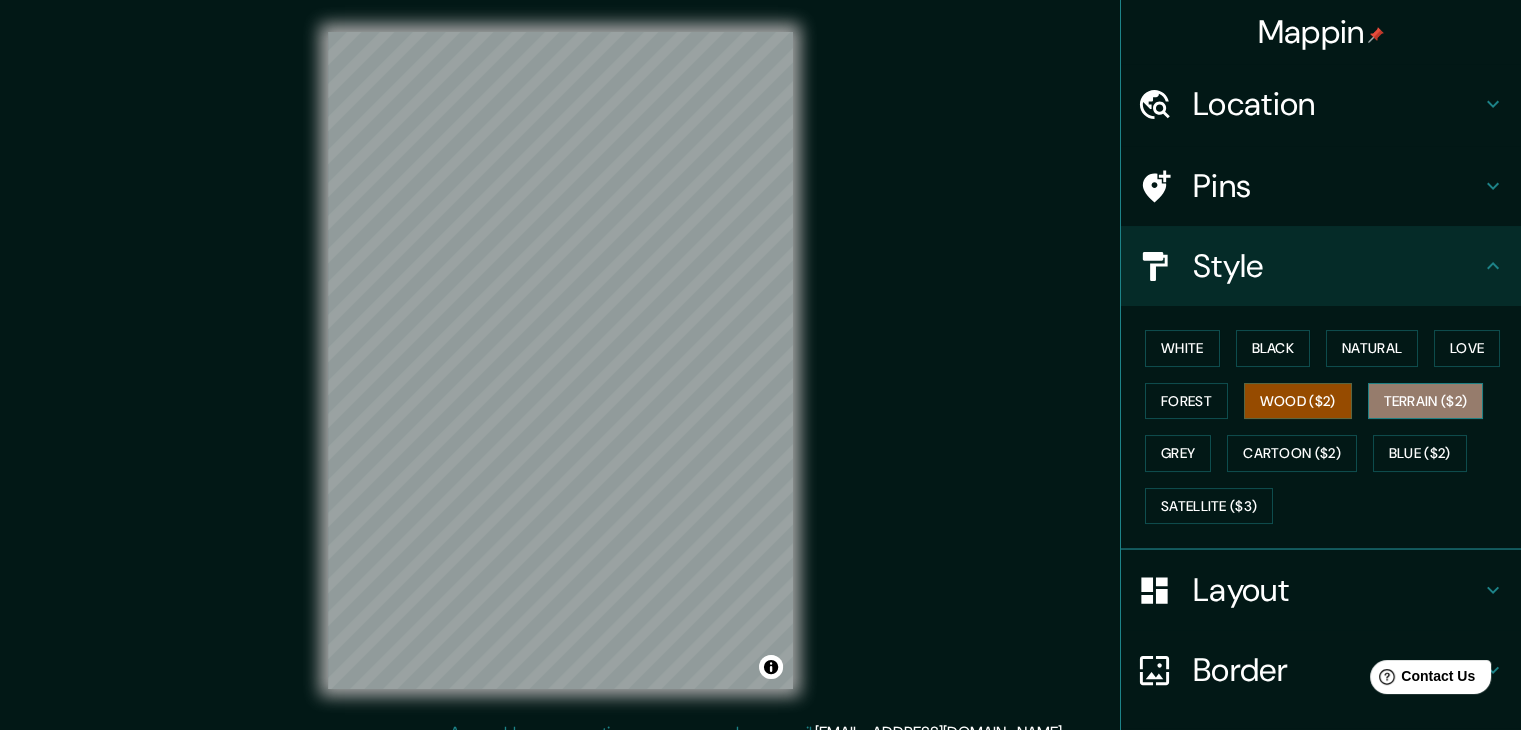 click on "Terrain ($2)" at bounding box center (1426, 401) 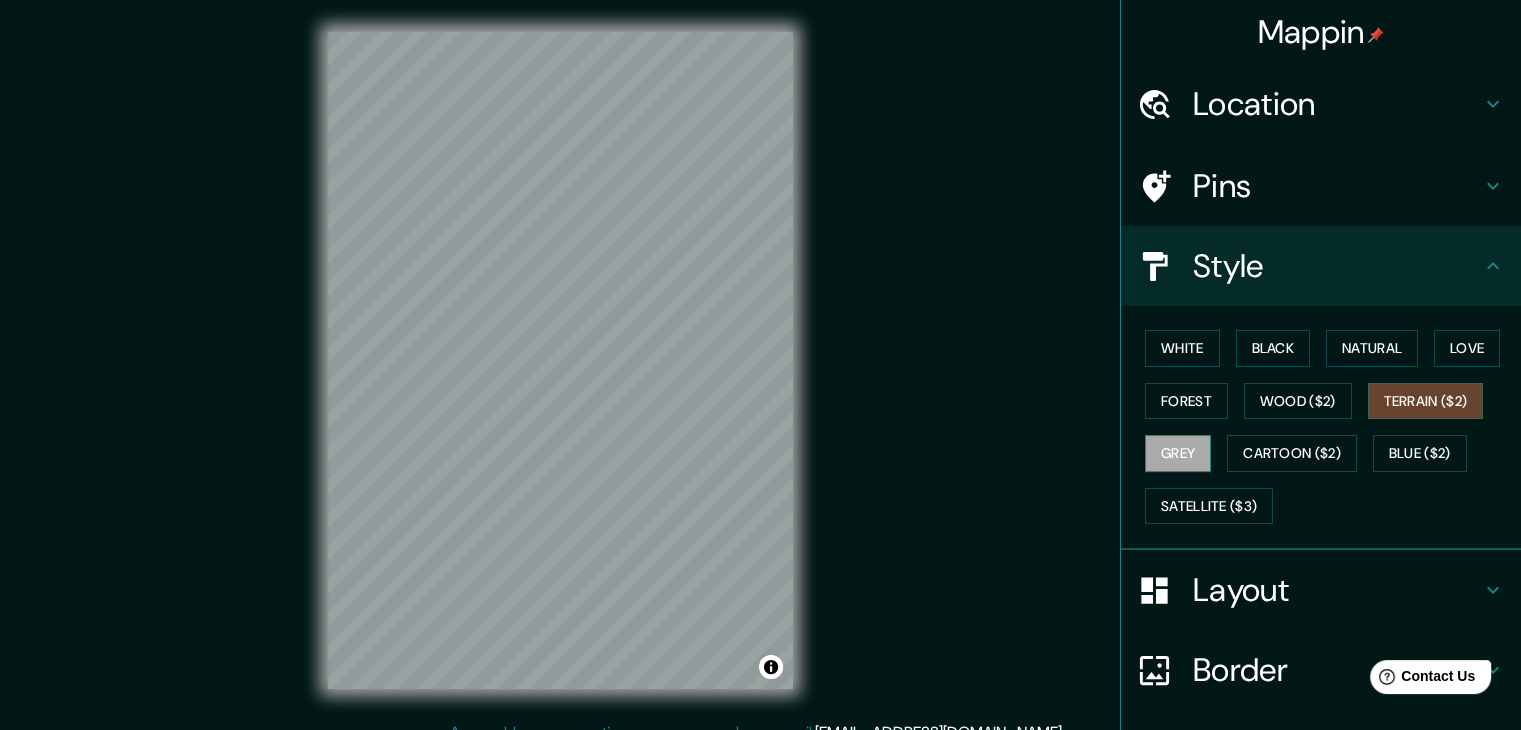 click on "Grey" at bounding box center [1178, 453] 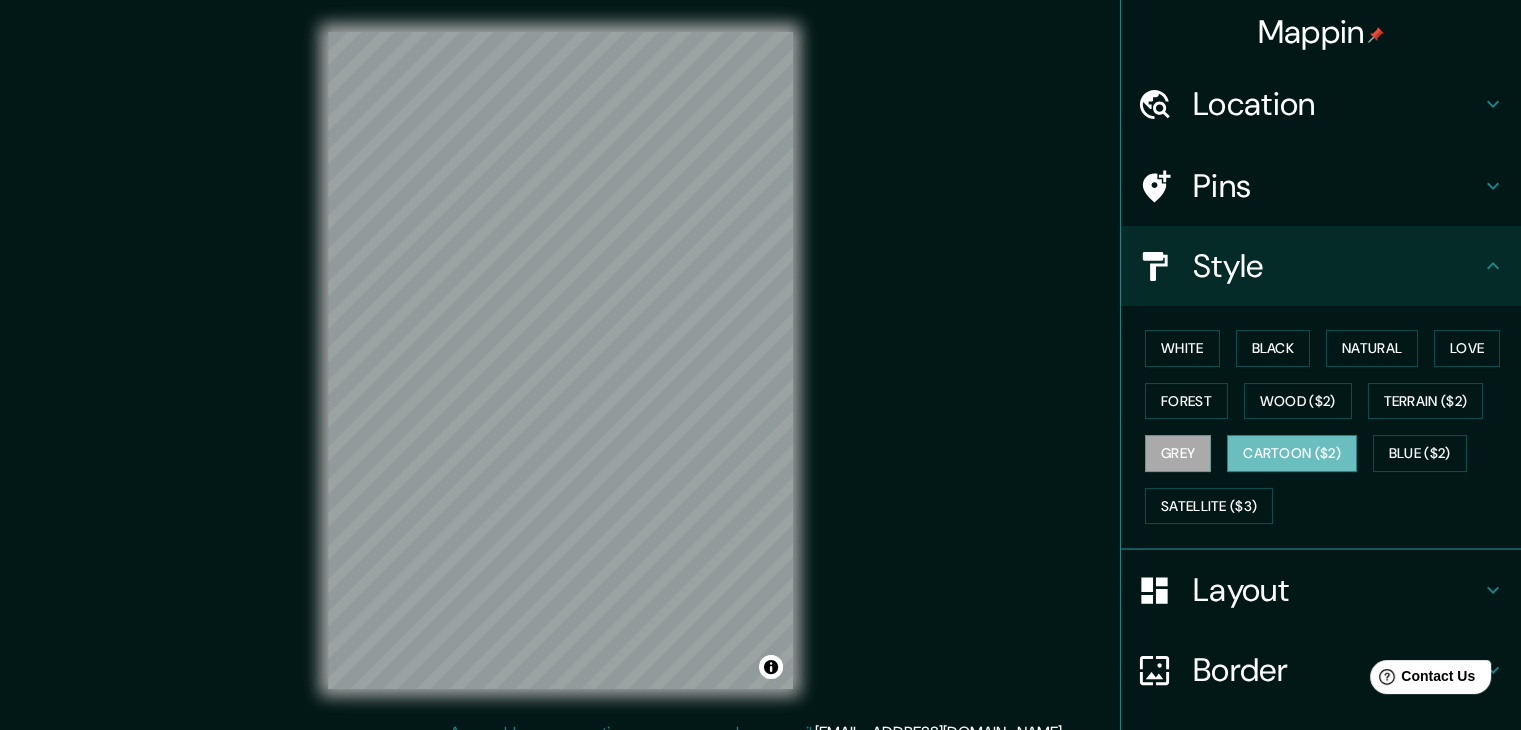 click on "Cartoon ($2)" at bounding box center (1292, 453) 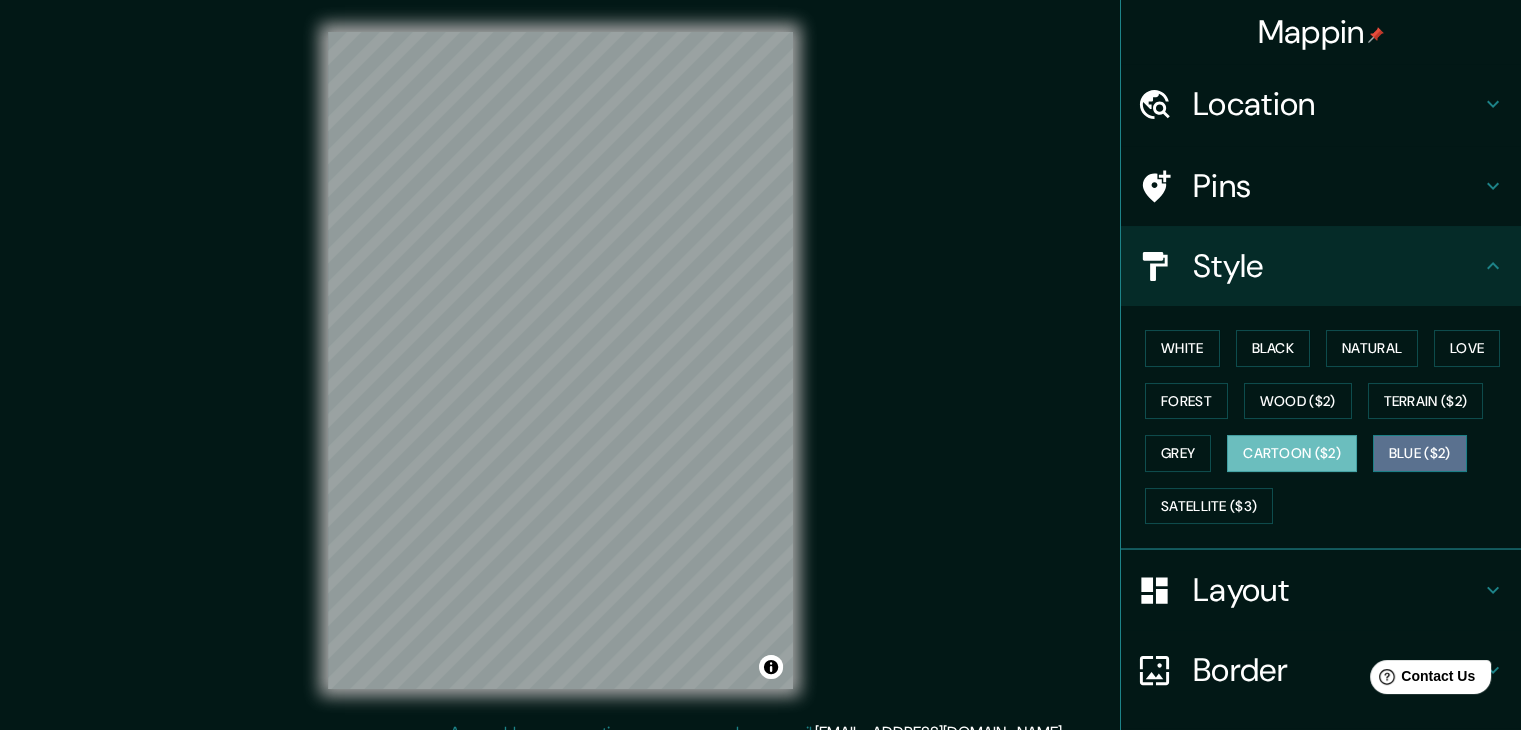 click on "Blue ($2)" at bounding box center (1420, 453) 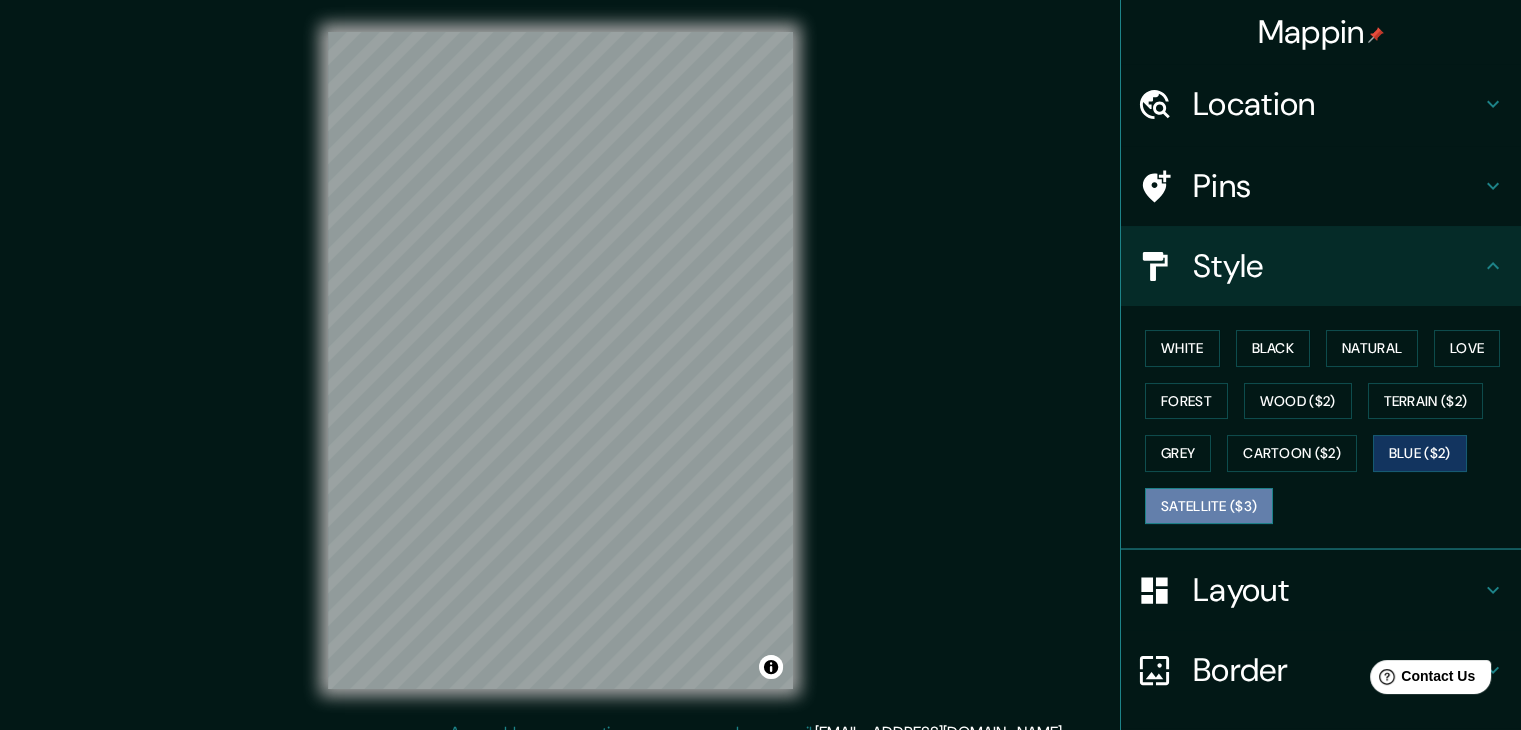 click on "Satellite ($3)" at bounding box center (1209, 506) 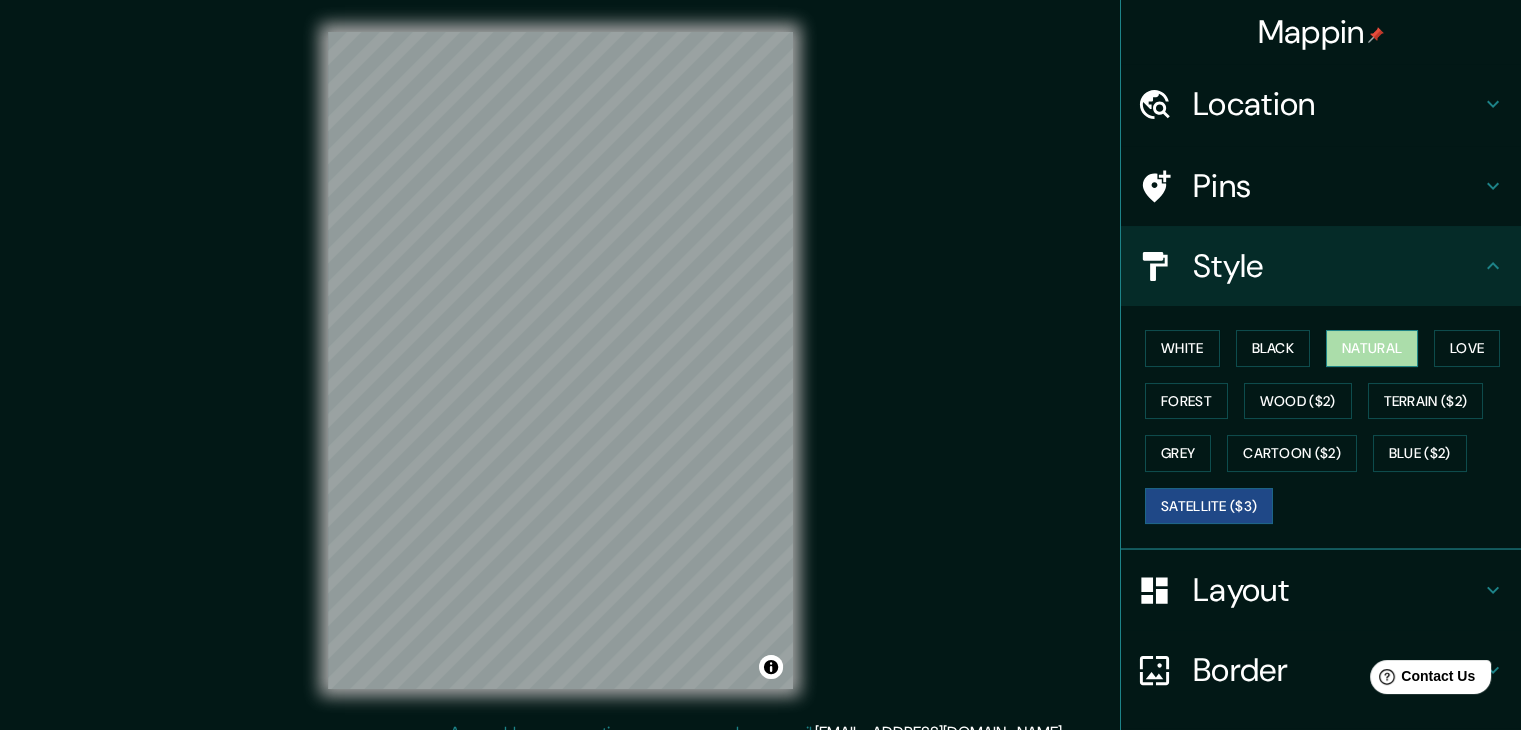 click on "Natural" at bounding box center (1372, 348) 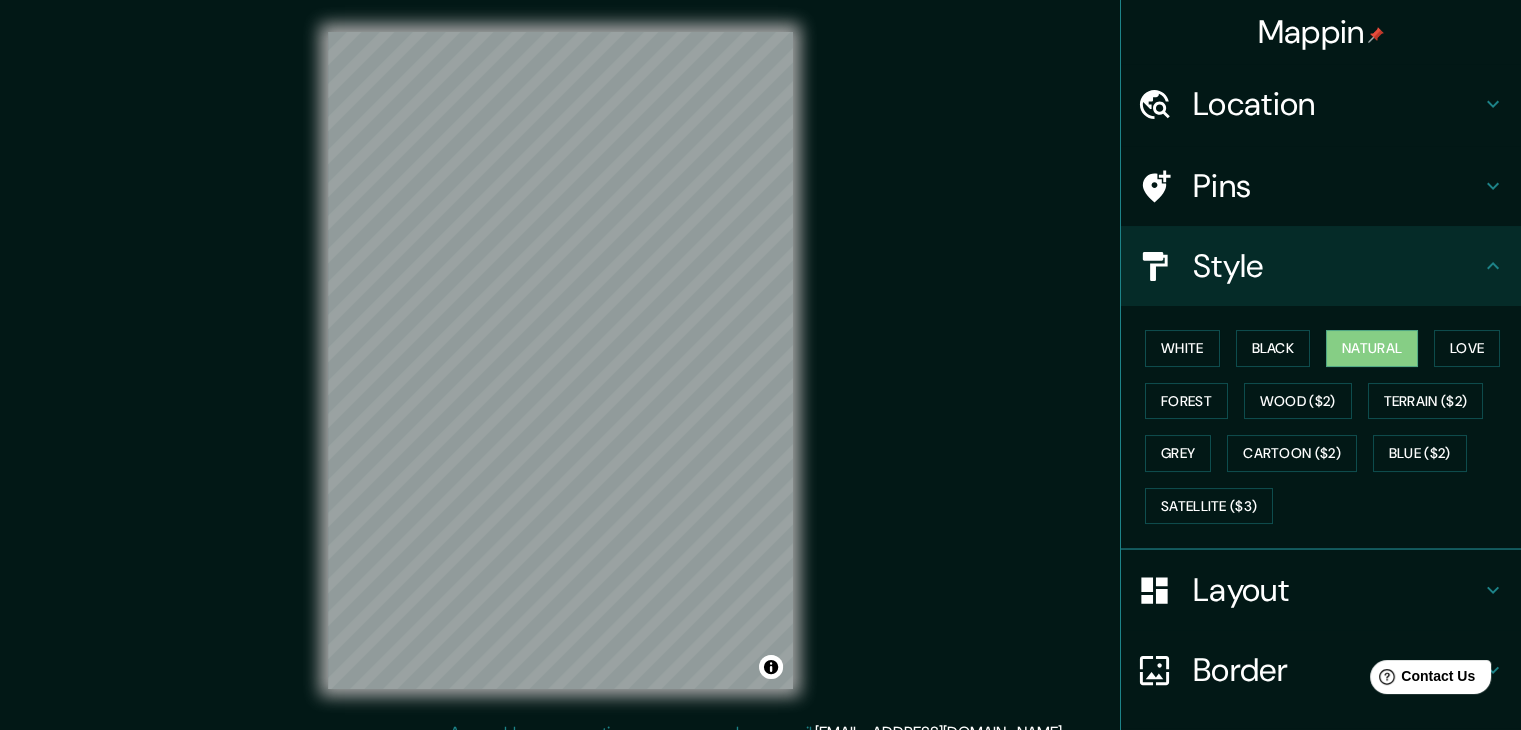 scroll, scrollTop: 144, scrollLeft: 0, axis: vertical 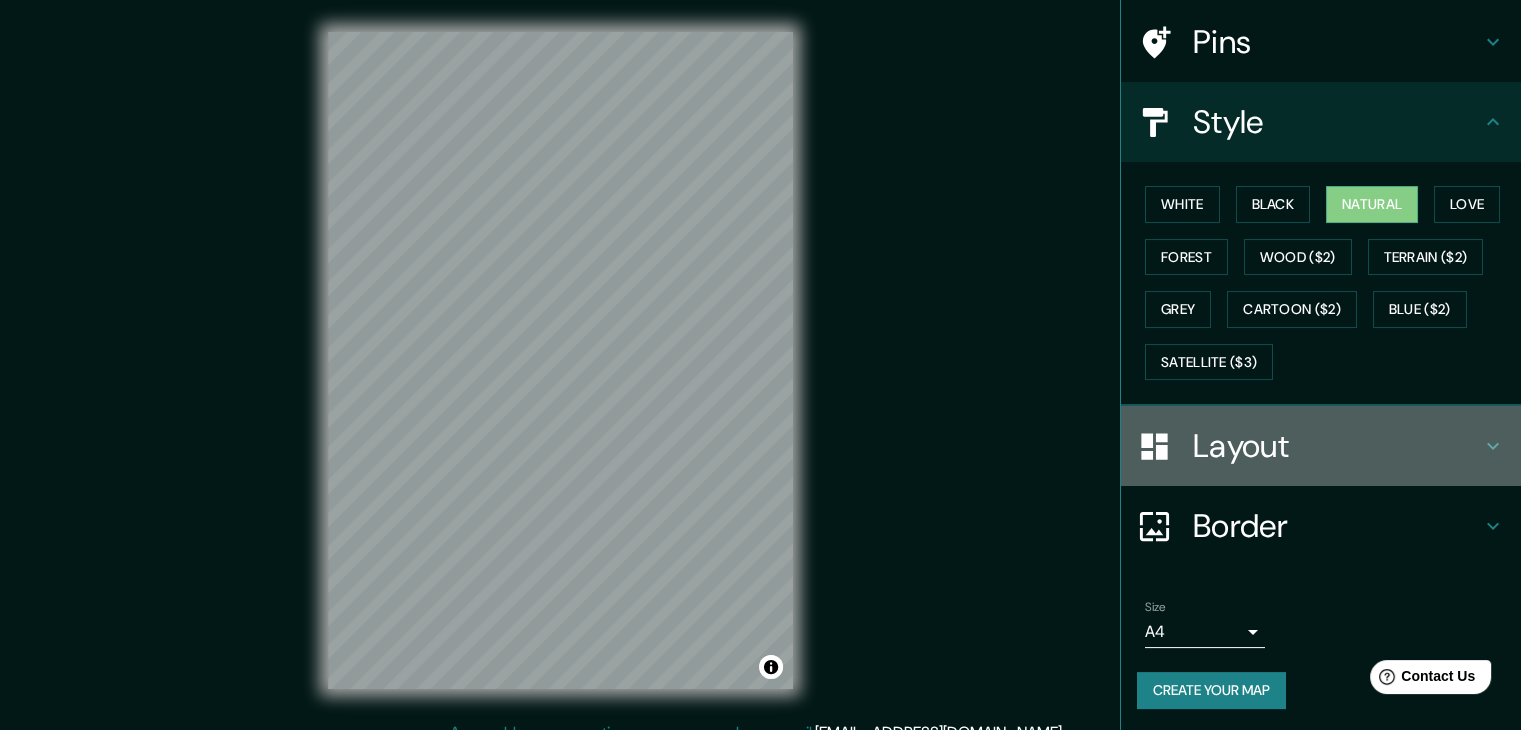 click on "Layout" at bounding box center [1337, 446] 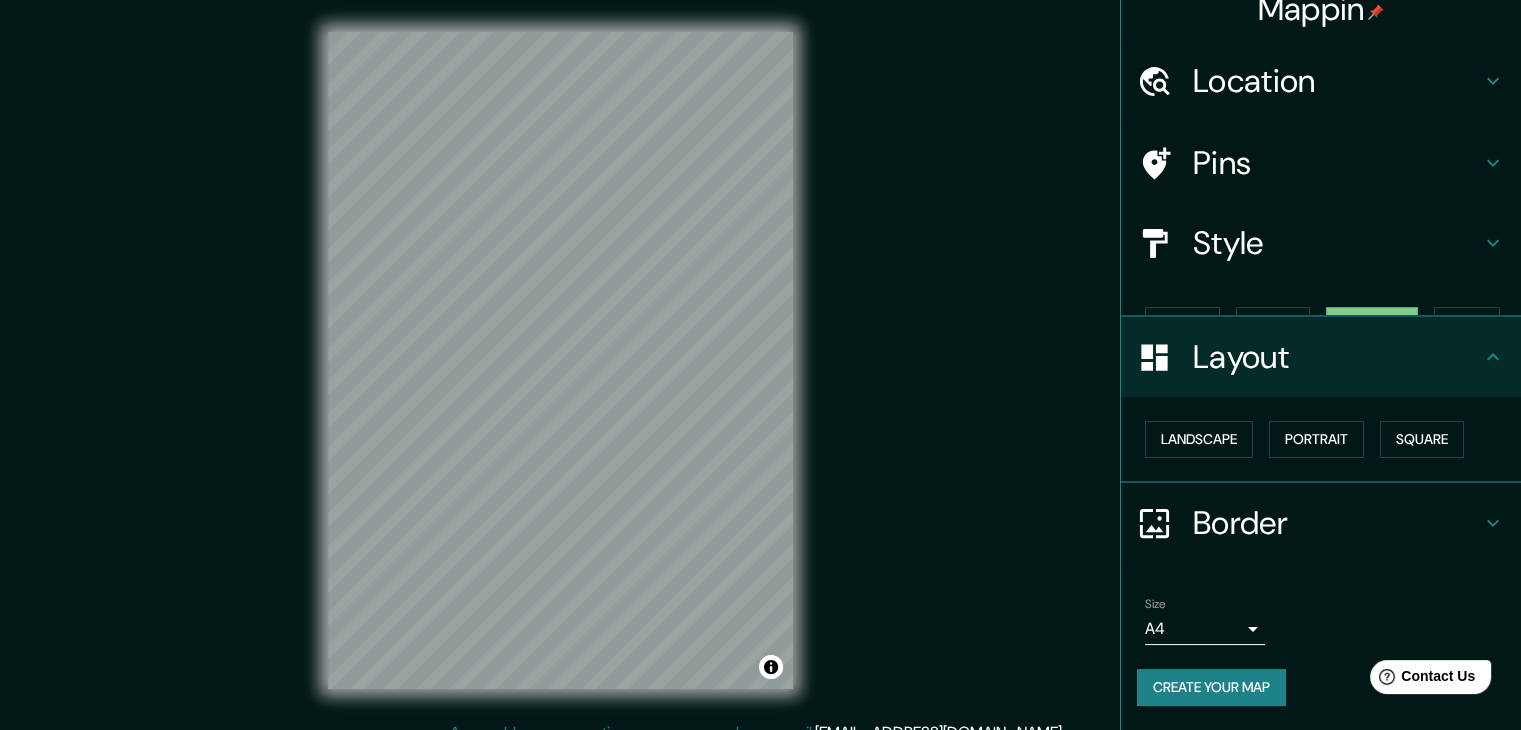 scroll, scrollTop: 0, scrollLeft: 0, axis: both 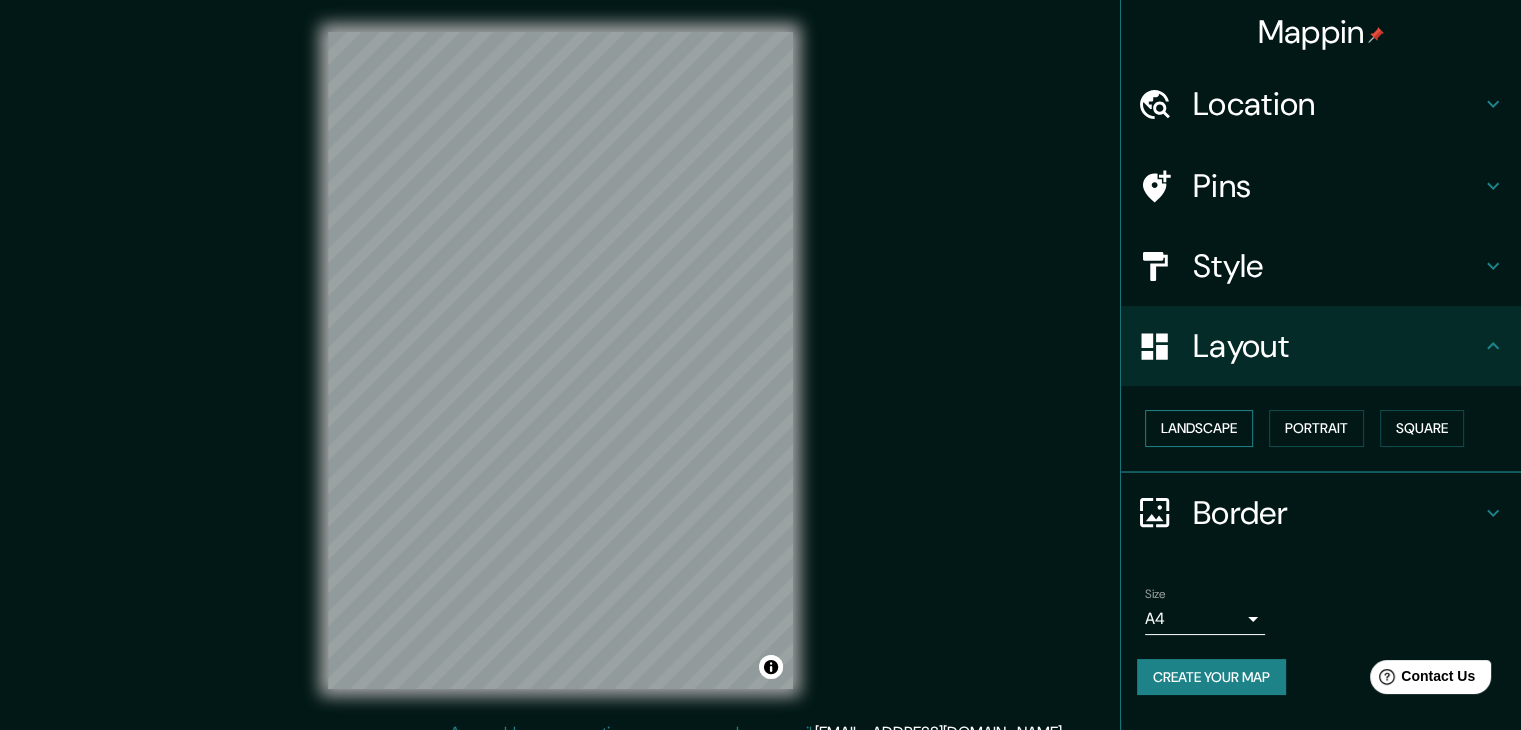 click on "Landscape" at bounding box center [1199, 428] 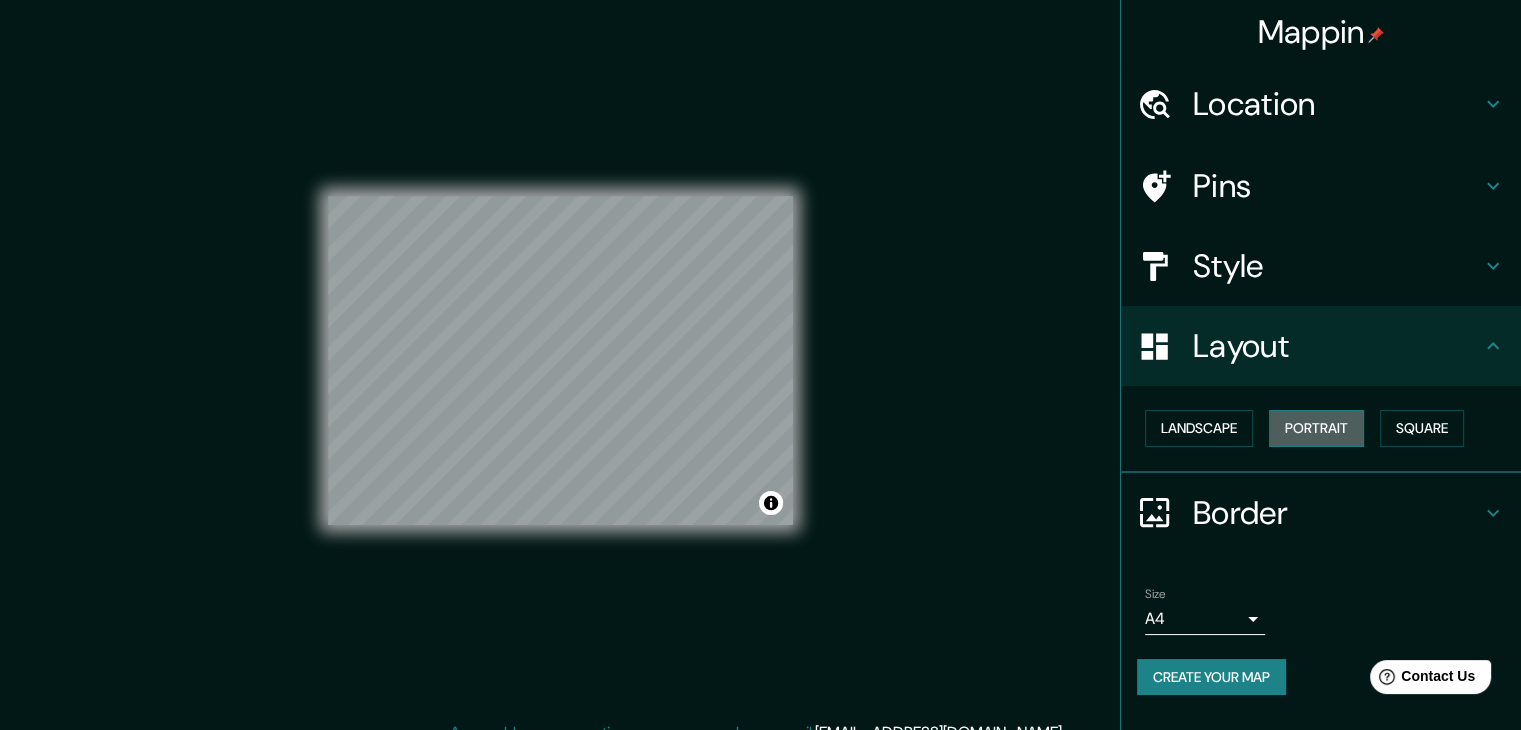 click on "Portrait" at bounding box center (1316, 428) 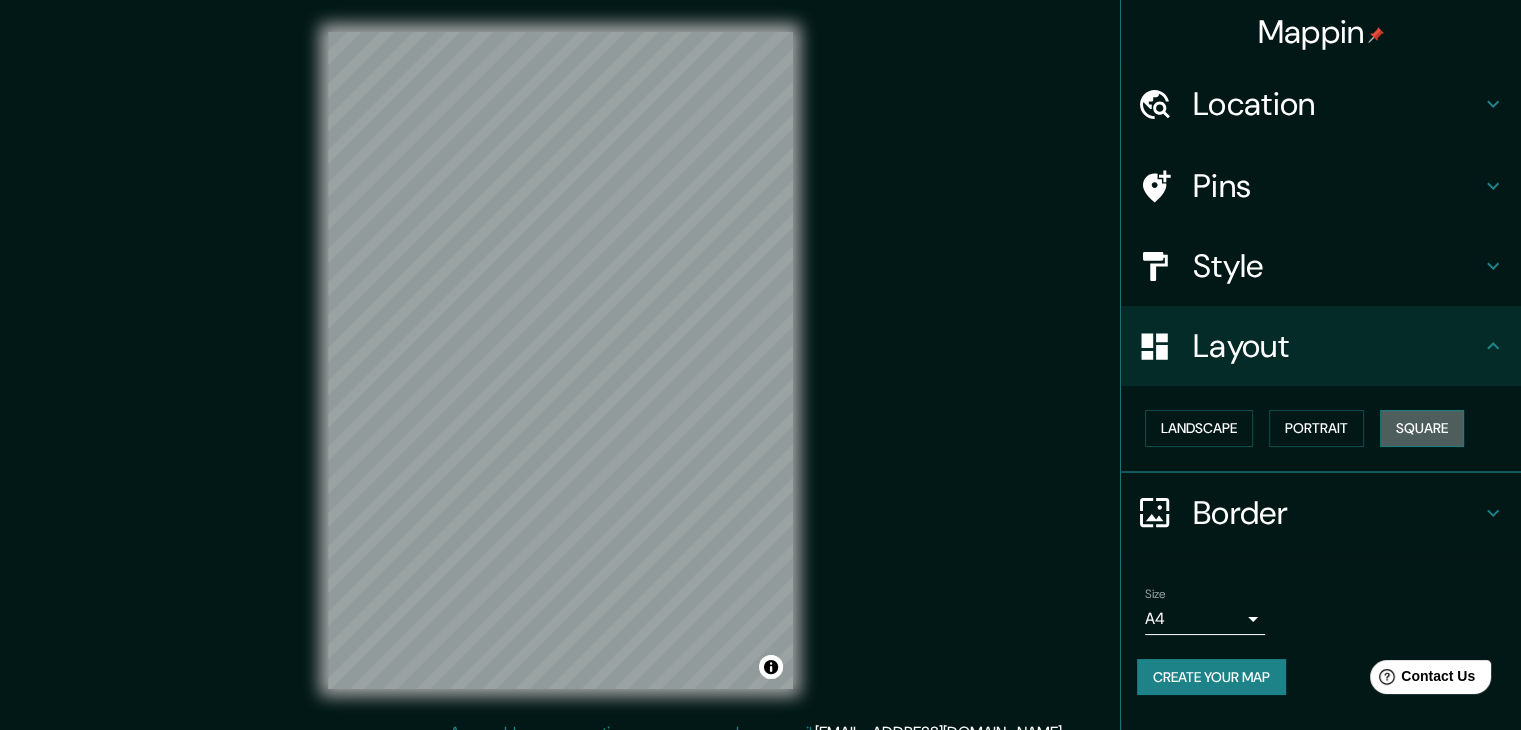 click on "Square" at bounding box center [1422, 428] 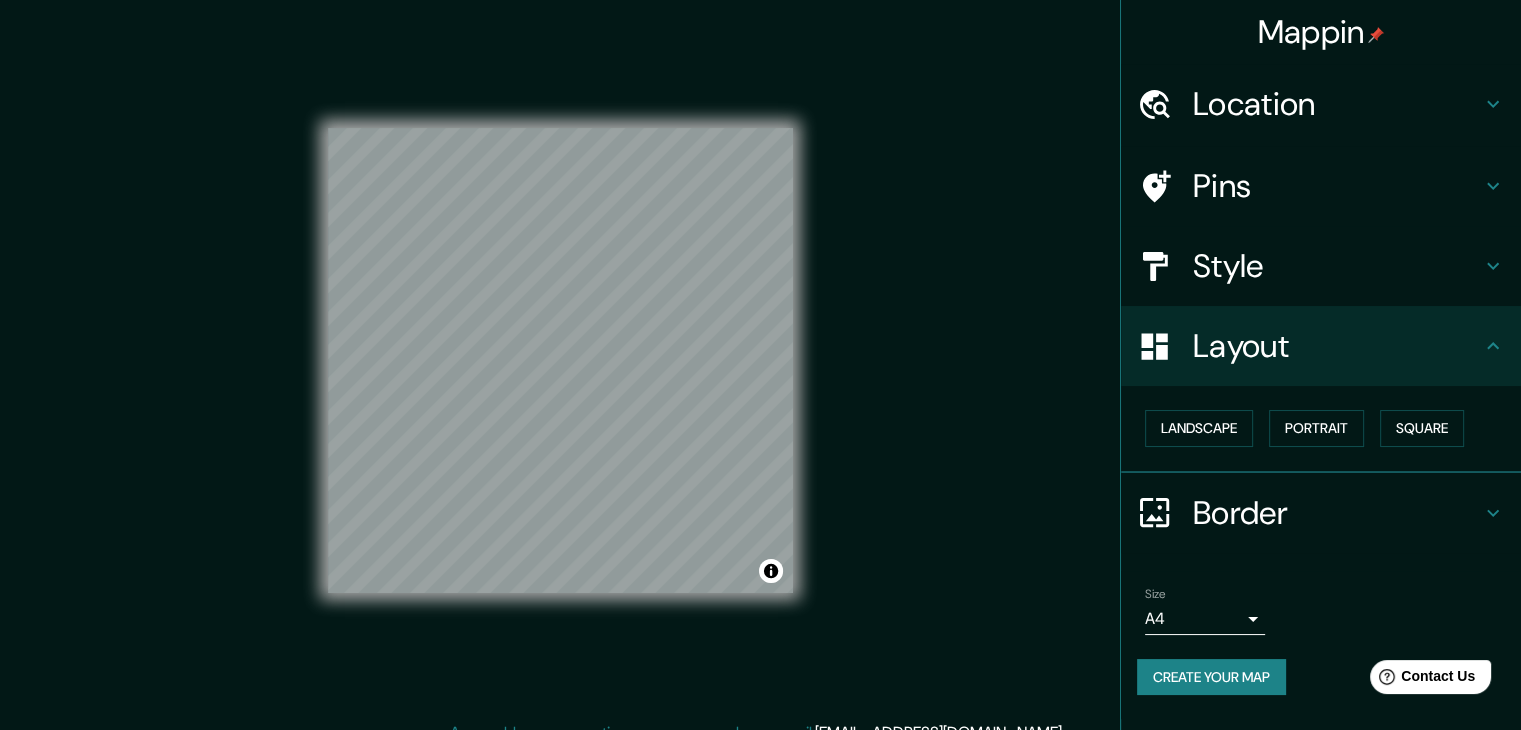 scroll, scrollTop: 23, scrollLeft: 0, axis: vertical 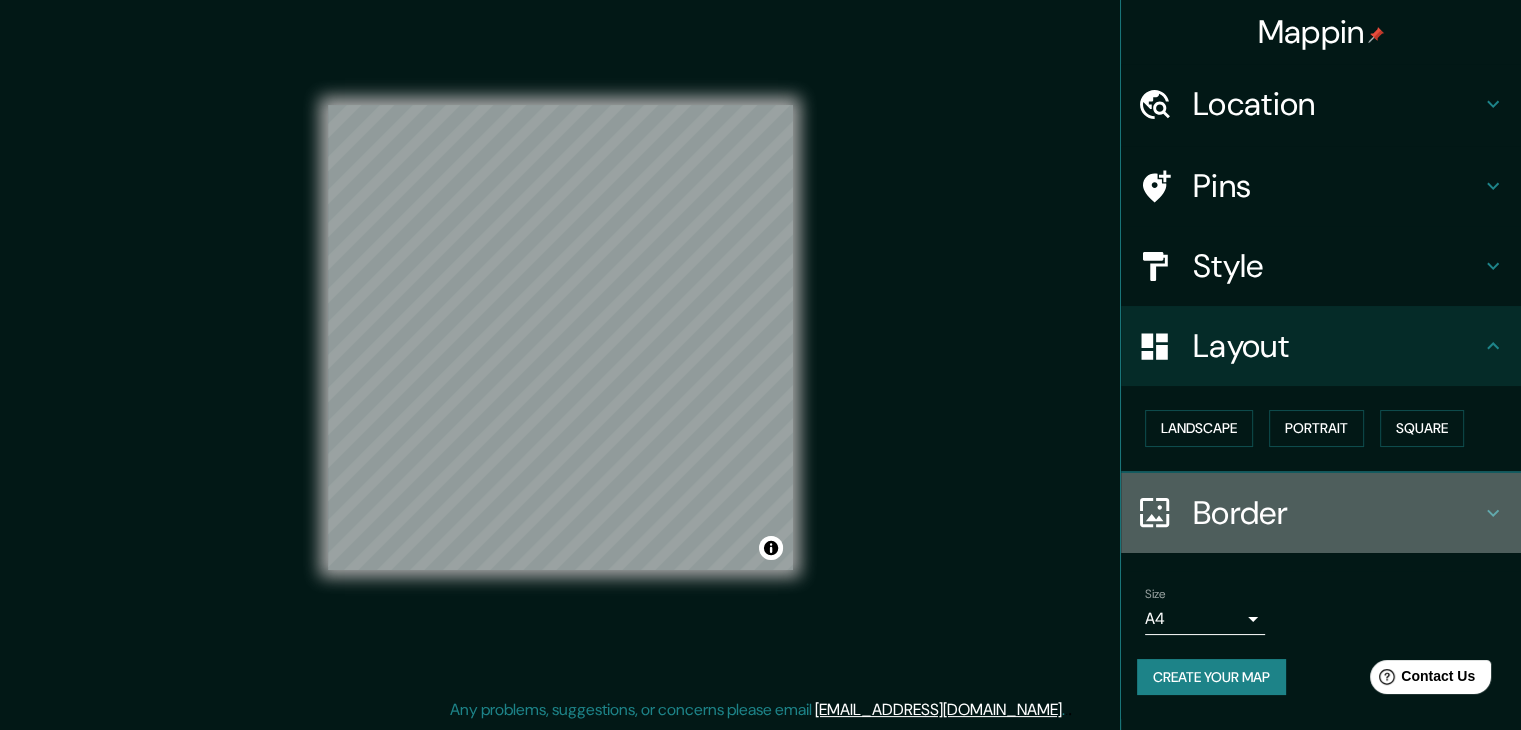 click on "Border" at bounding box center (1337, 513) 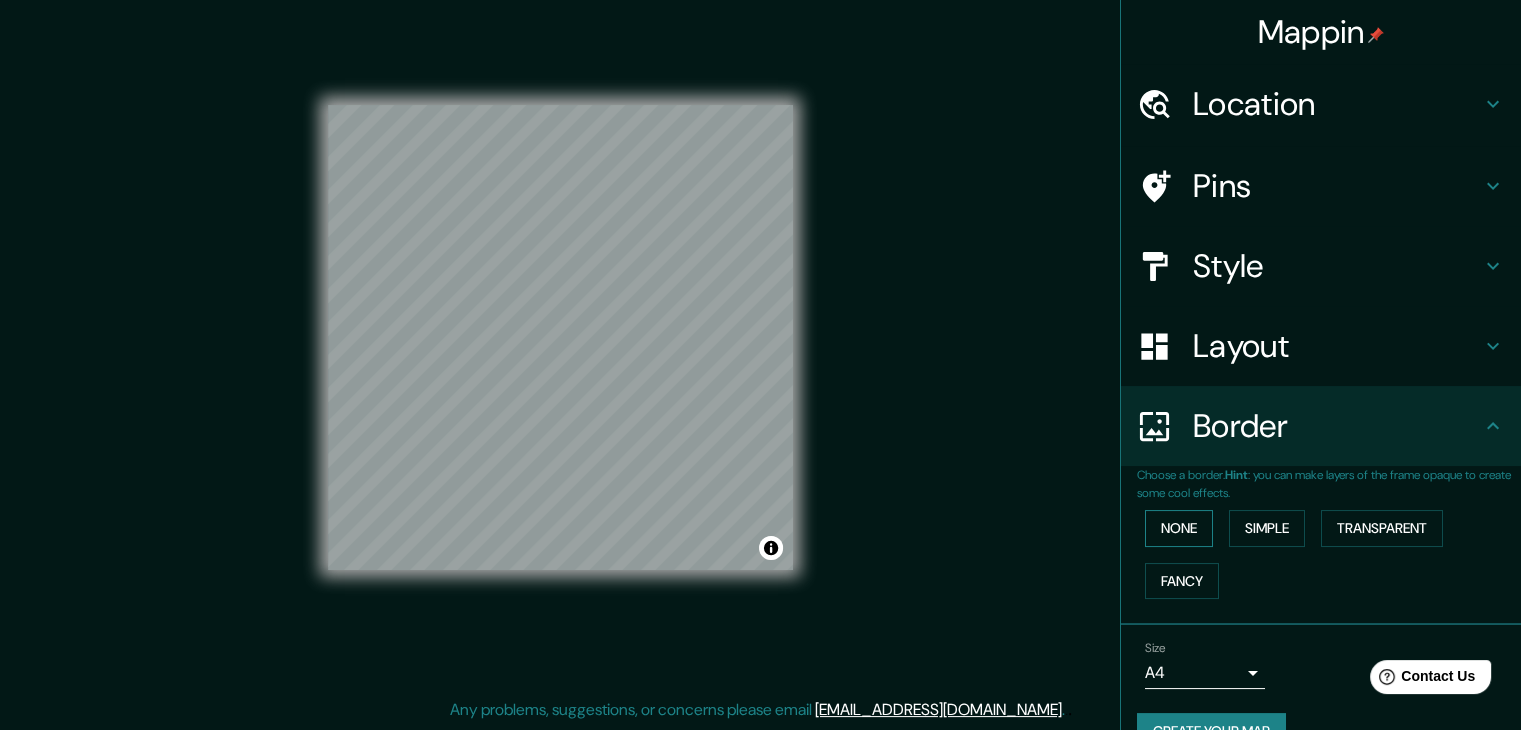 click on "None" at bounding box center (1179, 528) 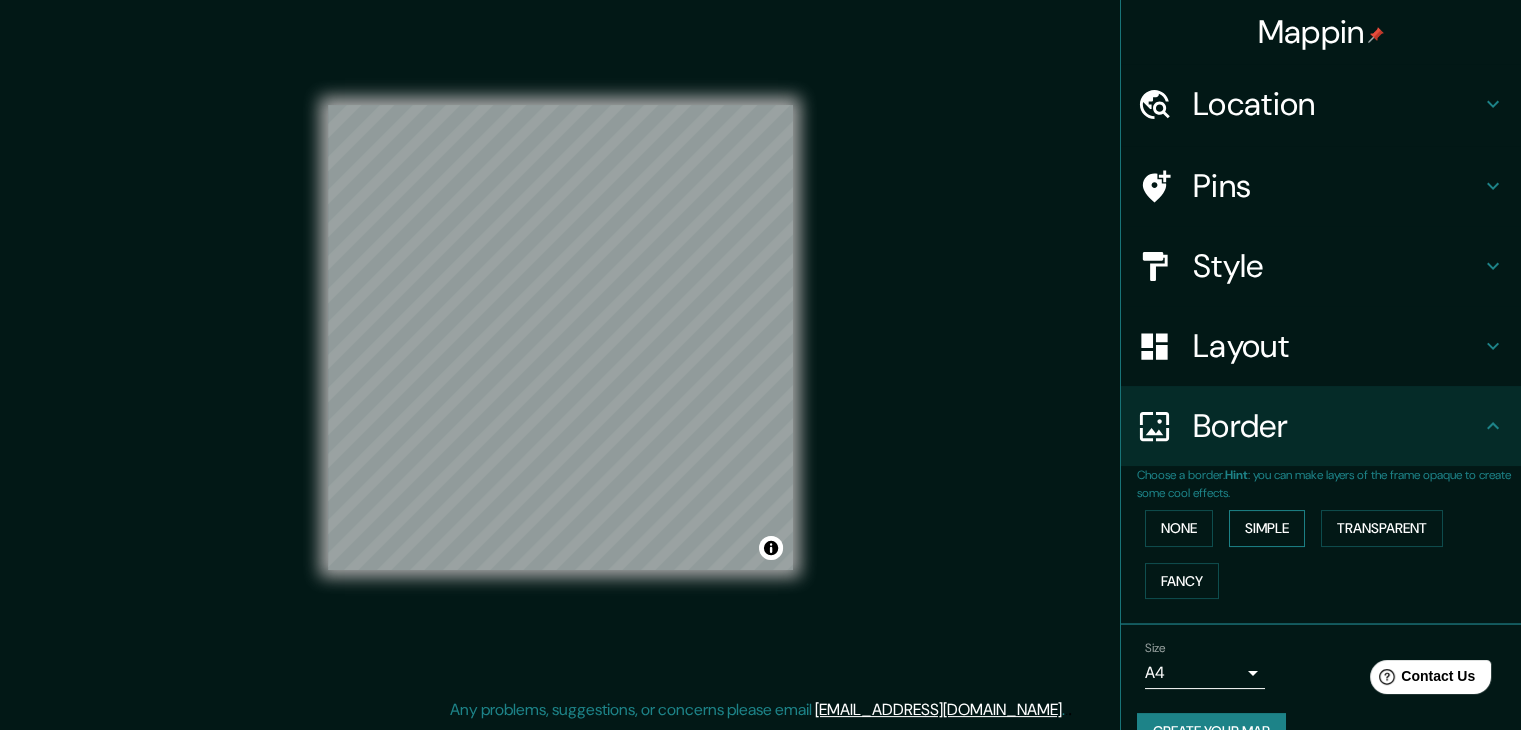 click on "Simple" at bounding box center (1267, 528) 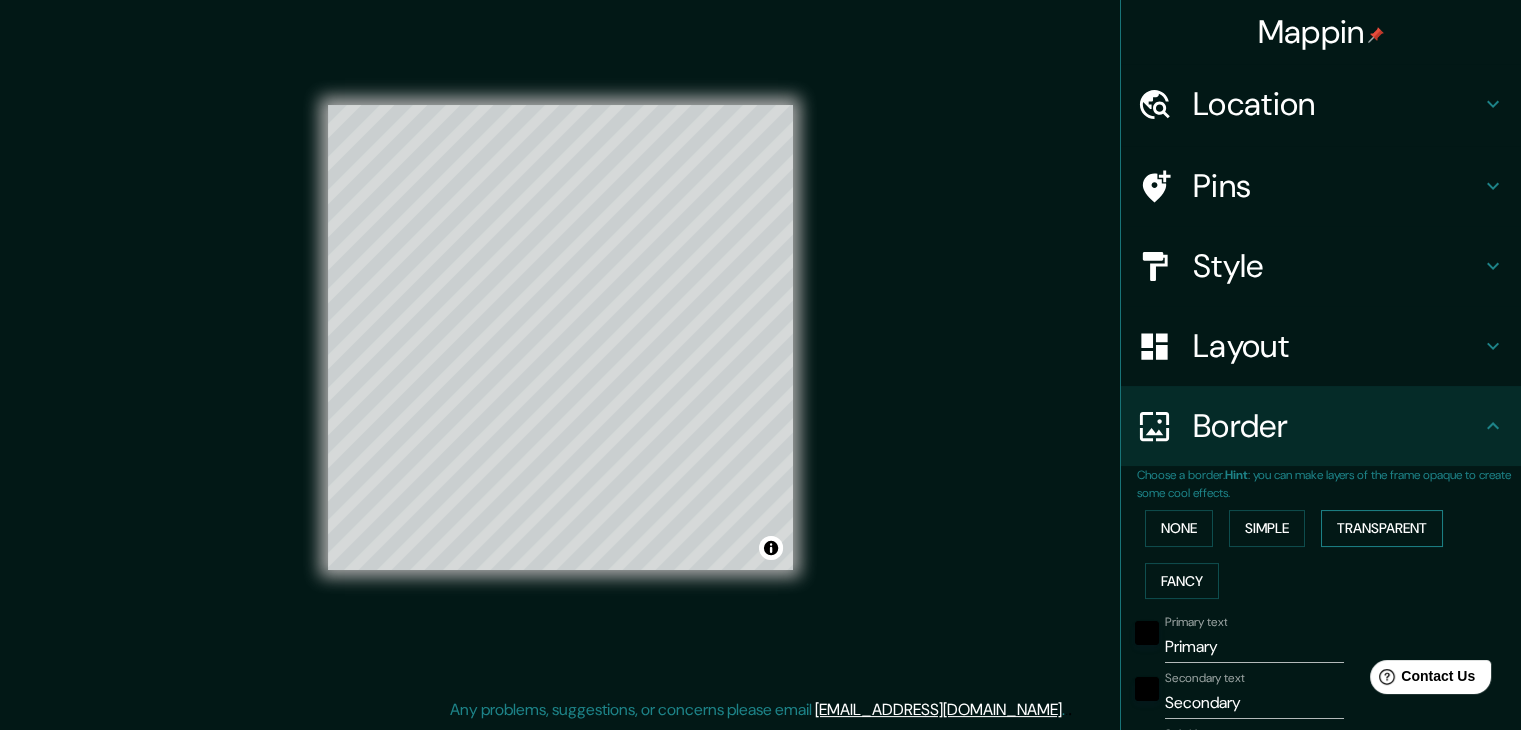 click on "Transparent" at bounding box center [1382, 528] 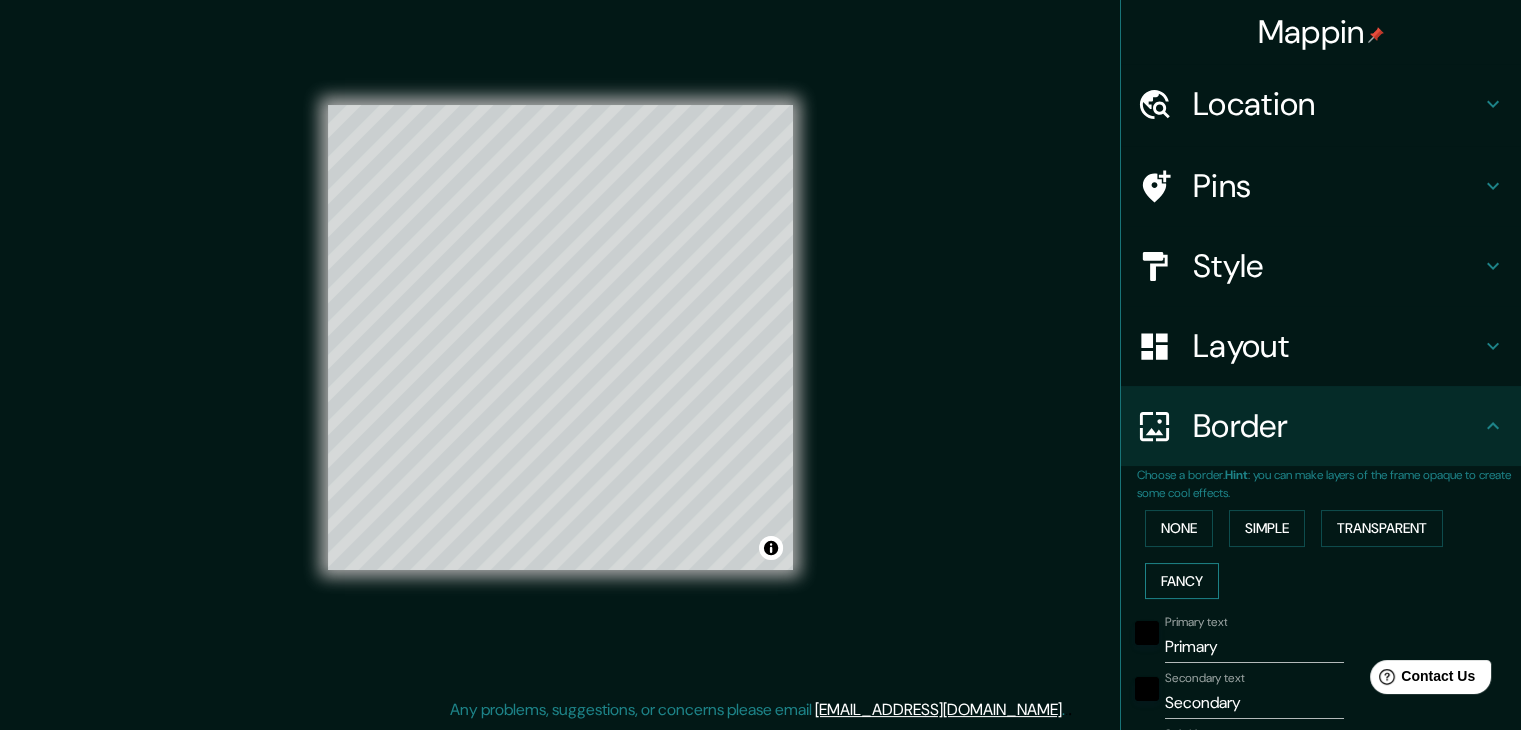 click on "Fancy" at bounding box center (1182, 581) 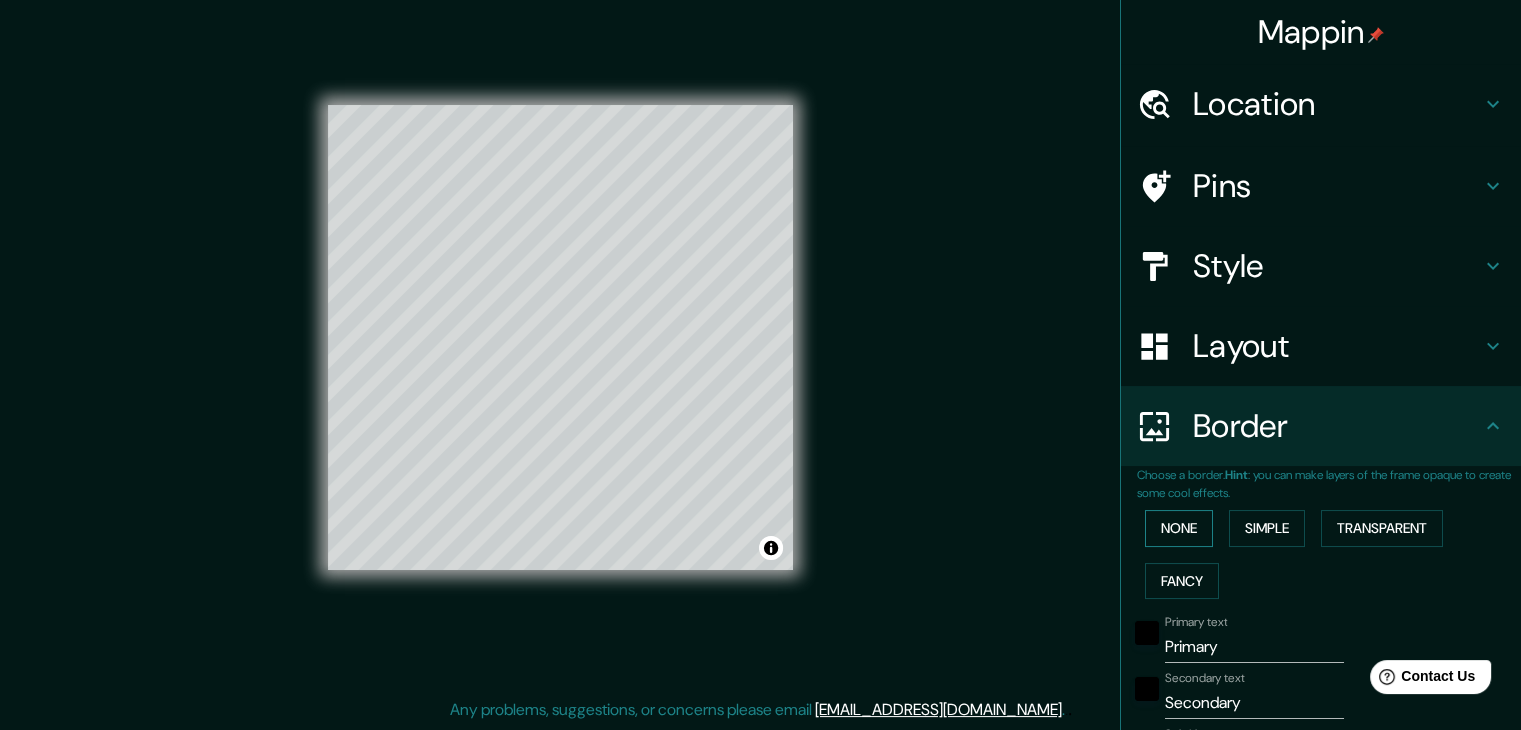 click on "None" at bounding box center [1179, 528] 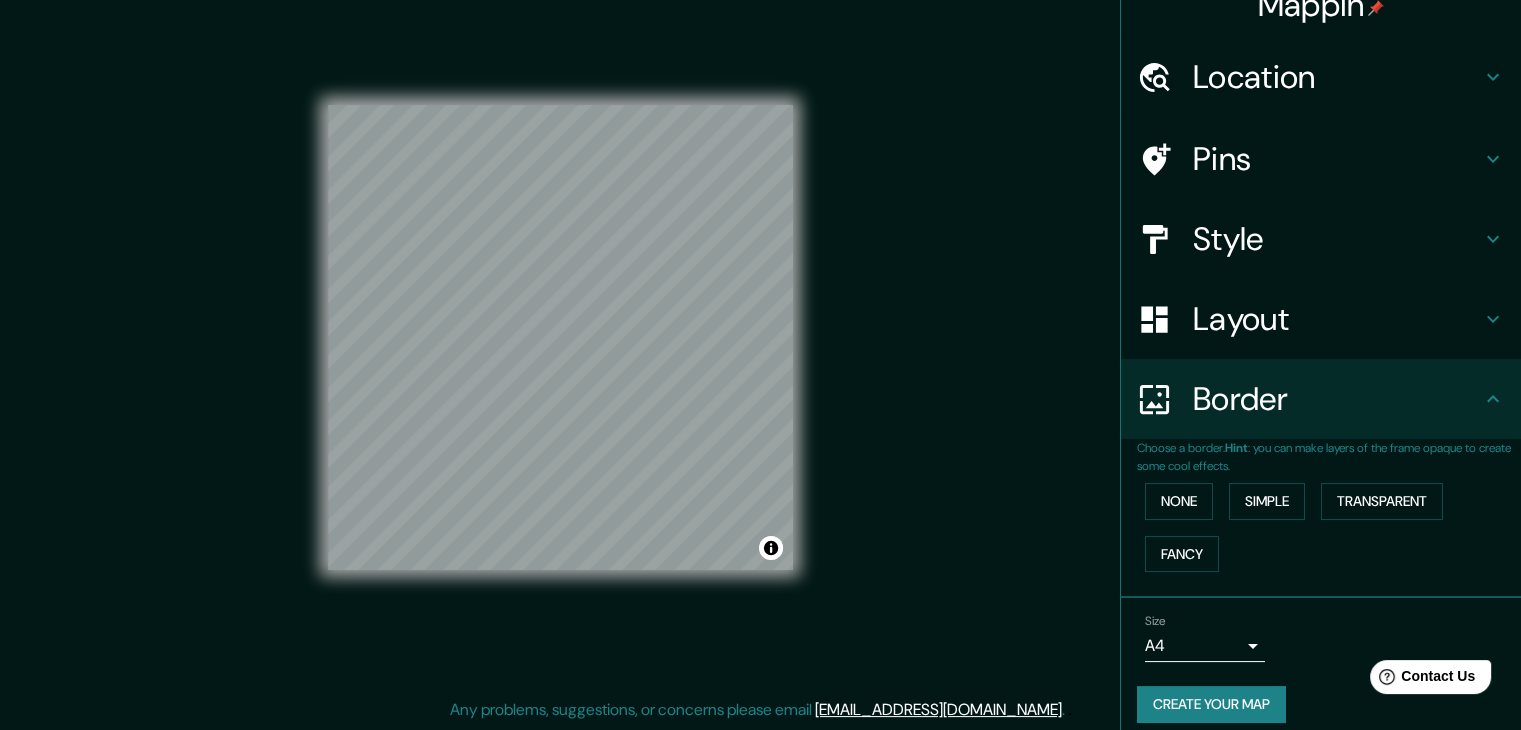 scroll, scrollTop: 42, scrollLeft: 0, axis: vertical 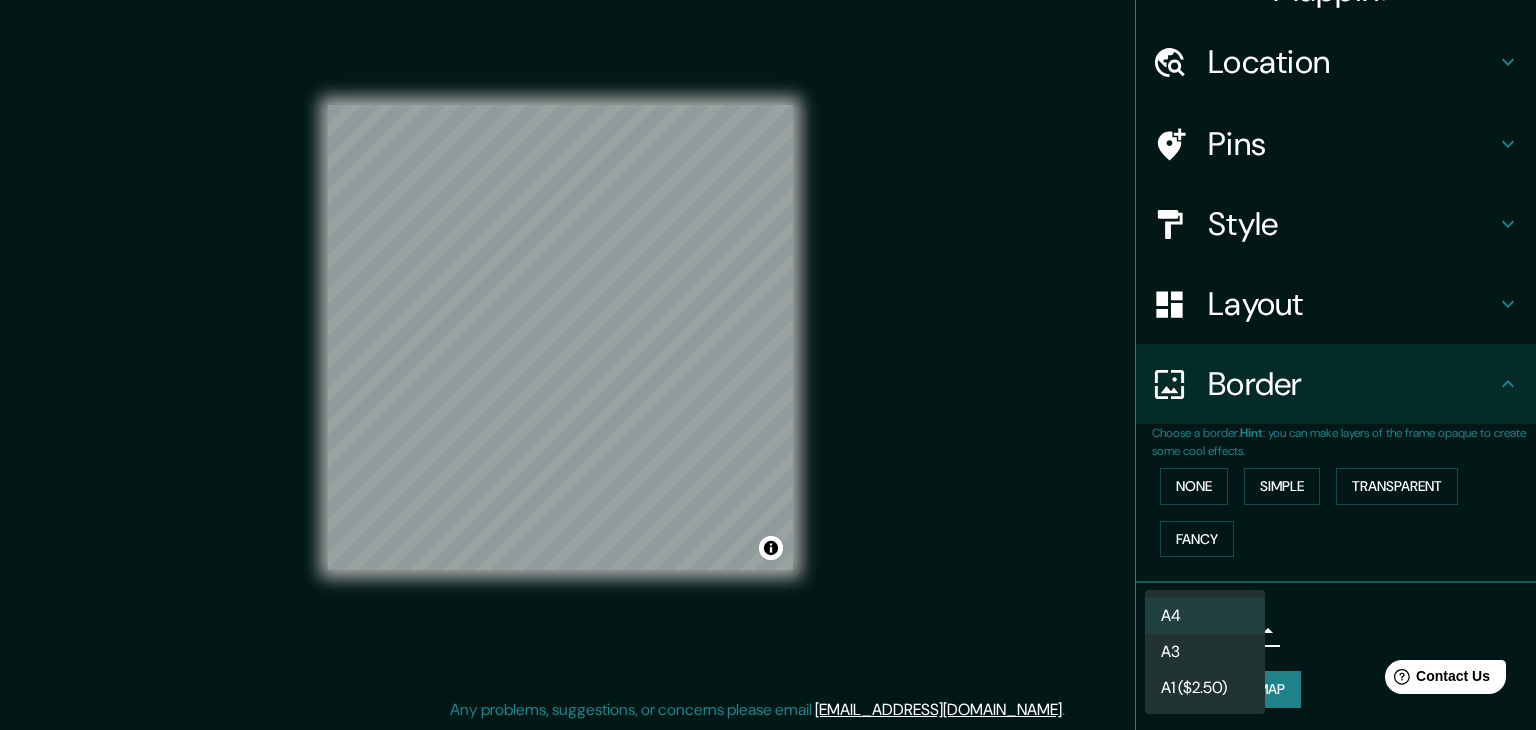 click on "Mappin Location [GEOGRAPHIC_DATA], [GEOGRAPHIC_DATA], [GEOGRAPHIC_DATA] [GEOGRAPHIC_DATA]  [GEOGRAPHIC_DATA], [GEOGRAPHIC_DATA] [GEOGRAPHIC_DATA]  [GEOGRAPHIC_DATA] [GEOGRAPHIC_DATA]  [GEOGRAPHIC_DATA] [GEOGRAPHIC_DATA]  [GEOGRAPHIC_DATA], [GEOGRAPHIC_DATA] [GEOGRAPHIC_DATA]  [GEOGRAPHIC_DATA], [GEOGRAPHIC_DATA] Pins Style Layout Border Choose a border.  Hint : you can make layers of the frame opaque to create some cool effects. None Simple Transparent Fancy Size A4 single Create your map © Mapbox   © OpenStreetMap   Improve this map Any problems, suggestions, or concerns please email    [EMAIL_ADDRESS][DOMAIN_NAME] . . . A4 A3 A1 ($2.50)" at bounding box center [768, 342] 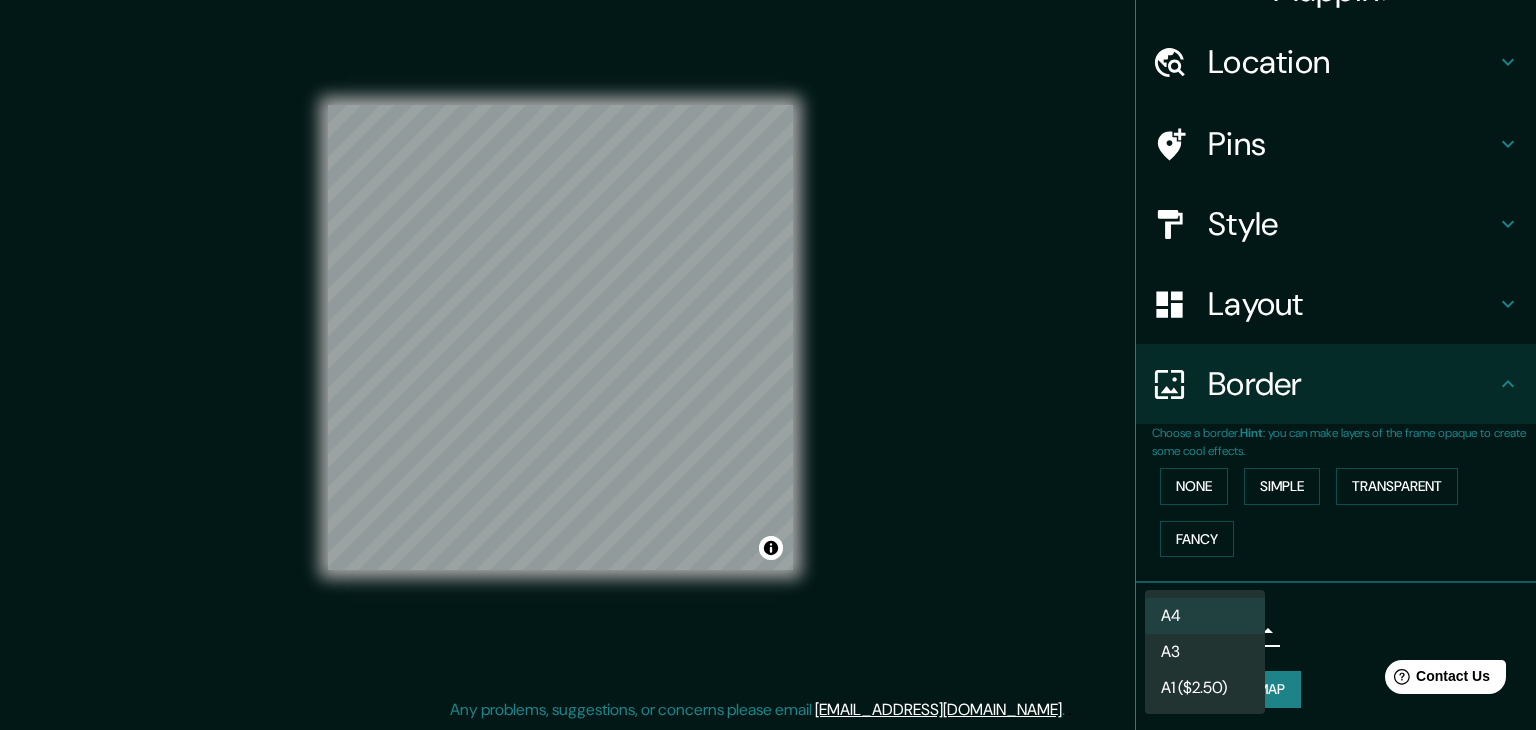 click on "A3" at bounding box center [1205, 652] 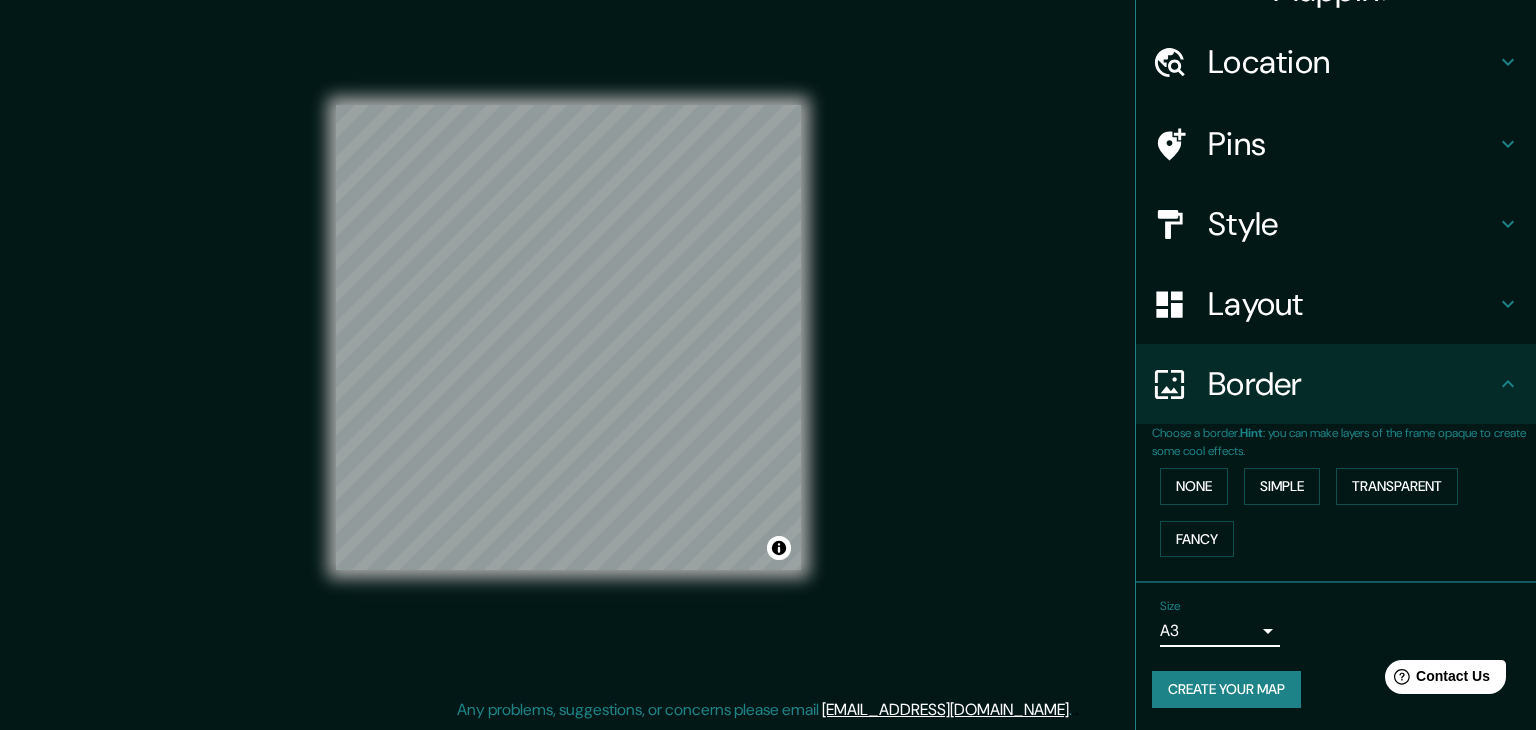 click on "Mappin Location [GEOGRAPHIC_DATA], [GEOGRAPHIC_DATA], [GEOGRAPHIC_DATA] [GEOGRAPHIC_DATA]  [GEOGRAPHIC_DATA], [GEOGRAPHIC_DATA] [GEOGRAPHIC_DATA]  [GEOGRAPHIC_DATA] [GEOGRAPHIC_DATA]  [GEOGRAPHIC_DATA] [GEOGRAPHIC_DATA]  [GEOGRAPHIC_DATA], [GEOGRAPHIC_DATA] [GEOGRAPHIC_DATA]  [GEOGRAPHIC_DATA], [GEOGRAPHIC_DATA] Pins Style Layout Border Choose a border.  Hint : you can make layers of the frame opaque to create some cool effects. None Simple Transparent Fancy Size A3 a4 Create your map © Mapbox   © OpenStreetMap   Improve this map Any problems, suggestions, or concerns please email    [EMAIL_ADDRESS][DOMAIN_NAME] . . ." at bounding box center (768, 342) 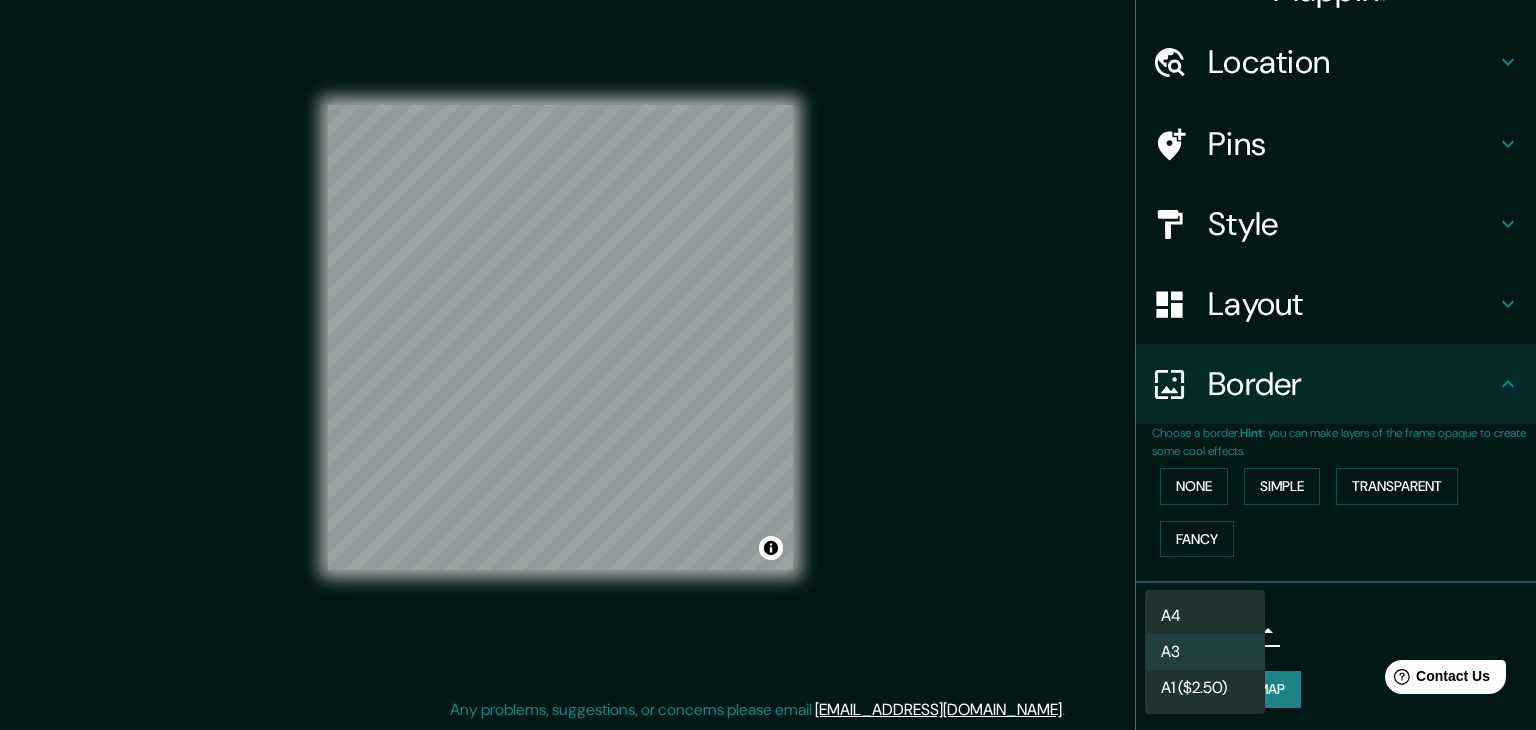 click on "A4" at bounding box center [1205, 616] 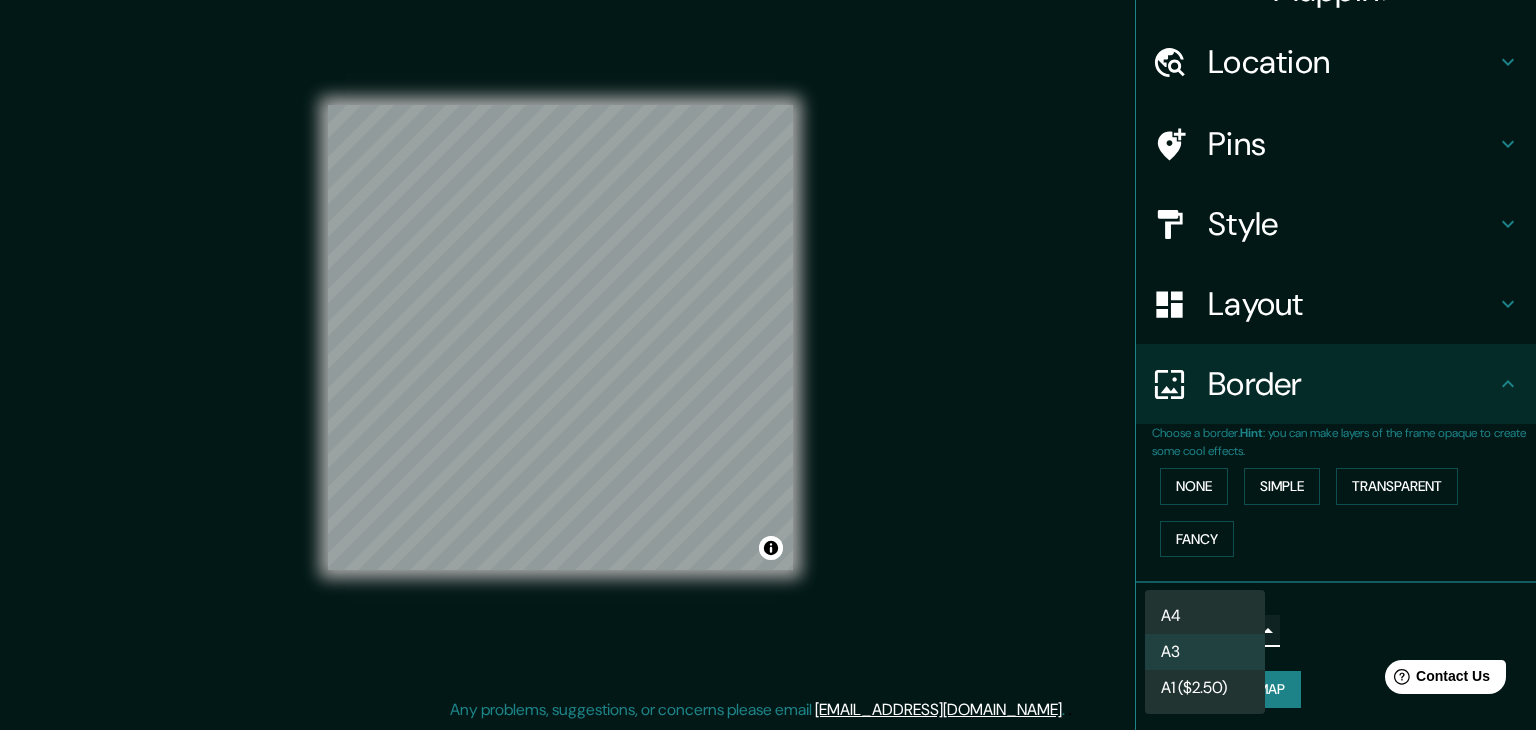 type on "single" 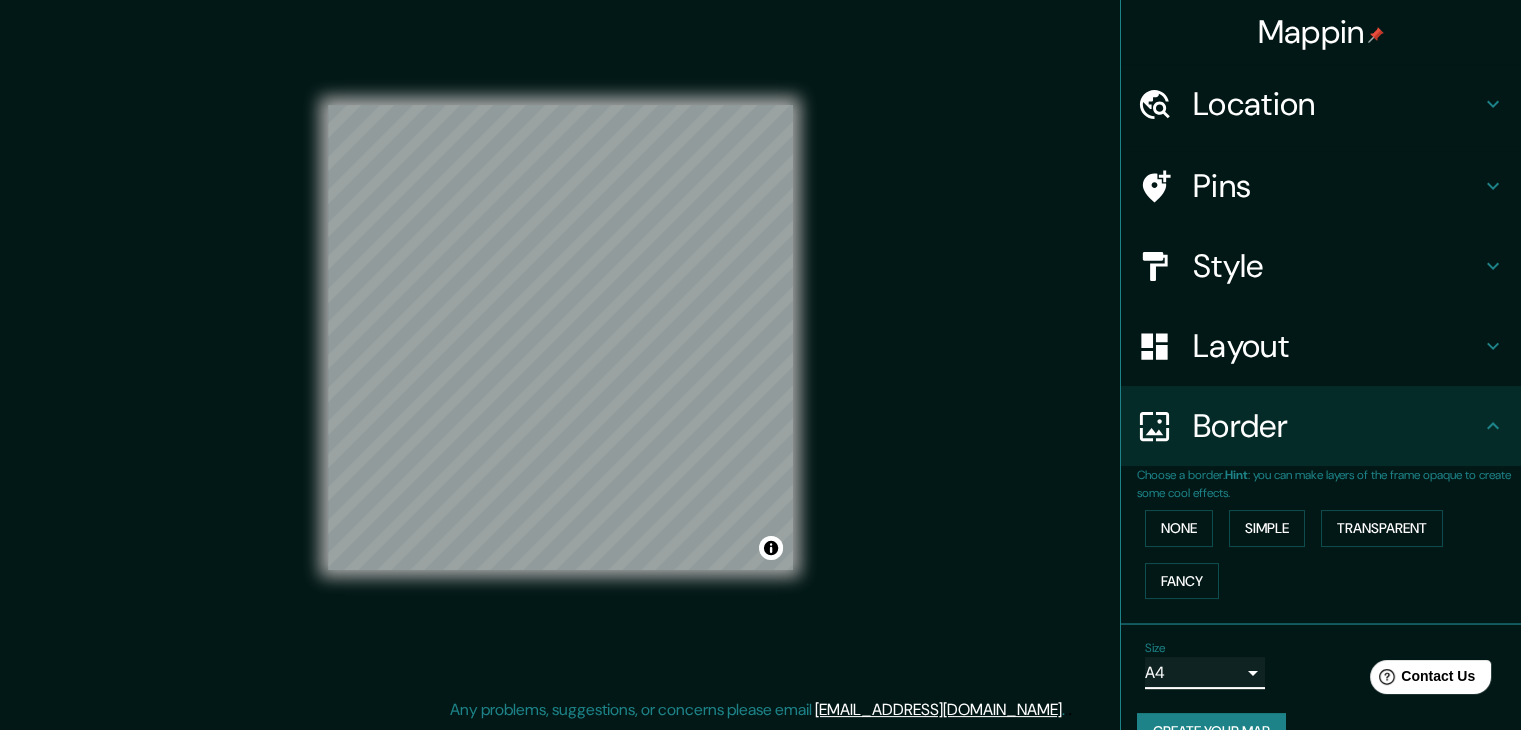 scroll, scrollTop: 0, scrollLeft: 0, axis: both 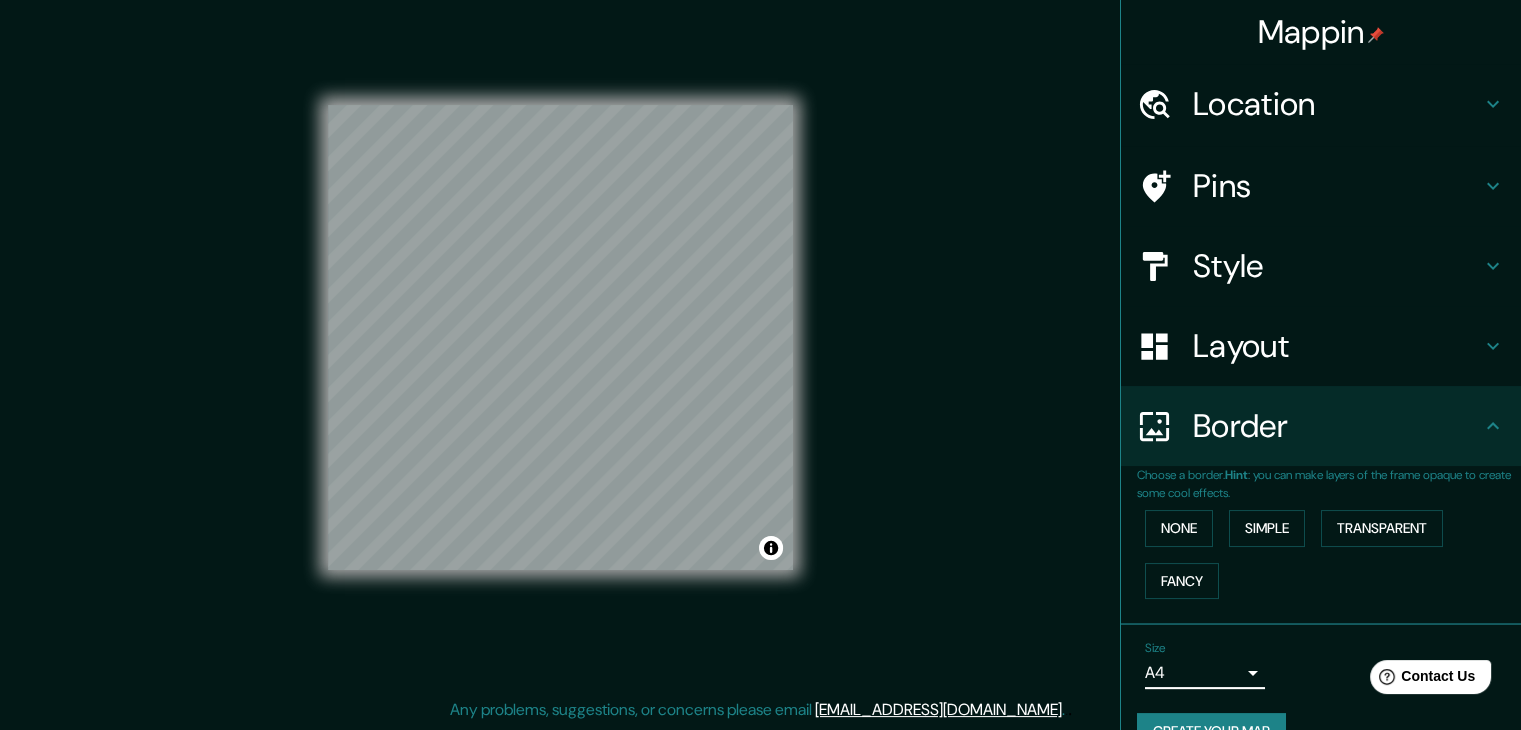 click on "Pins" at bounding box center [1337, 186] 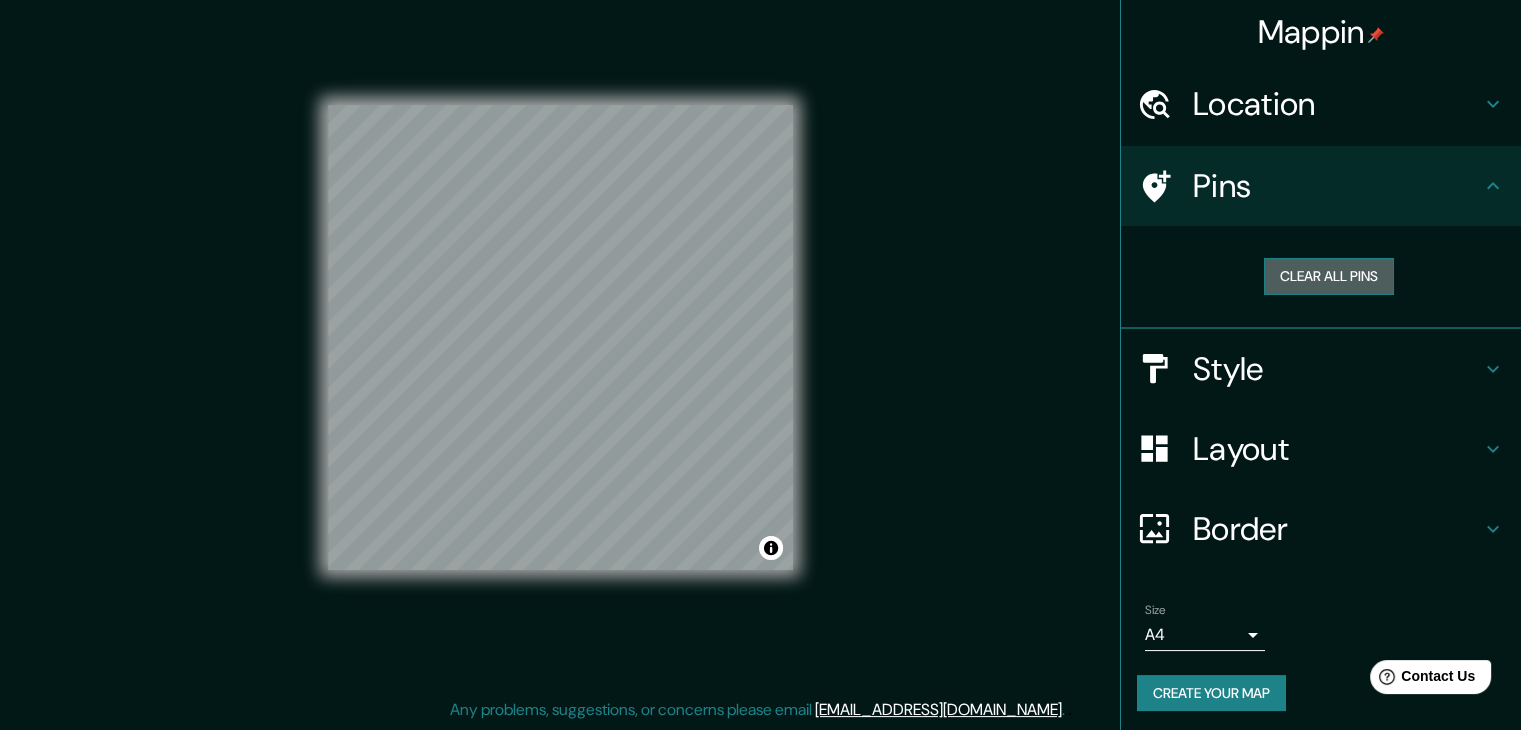 click on "Clear all pins" at bounding box center [1329, 276] 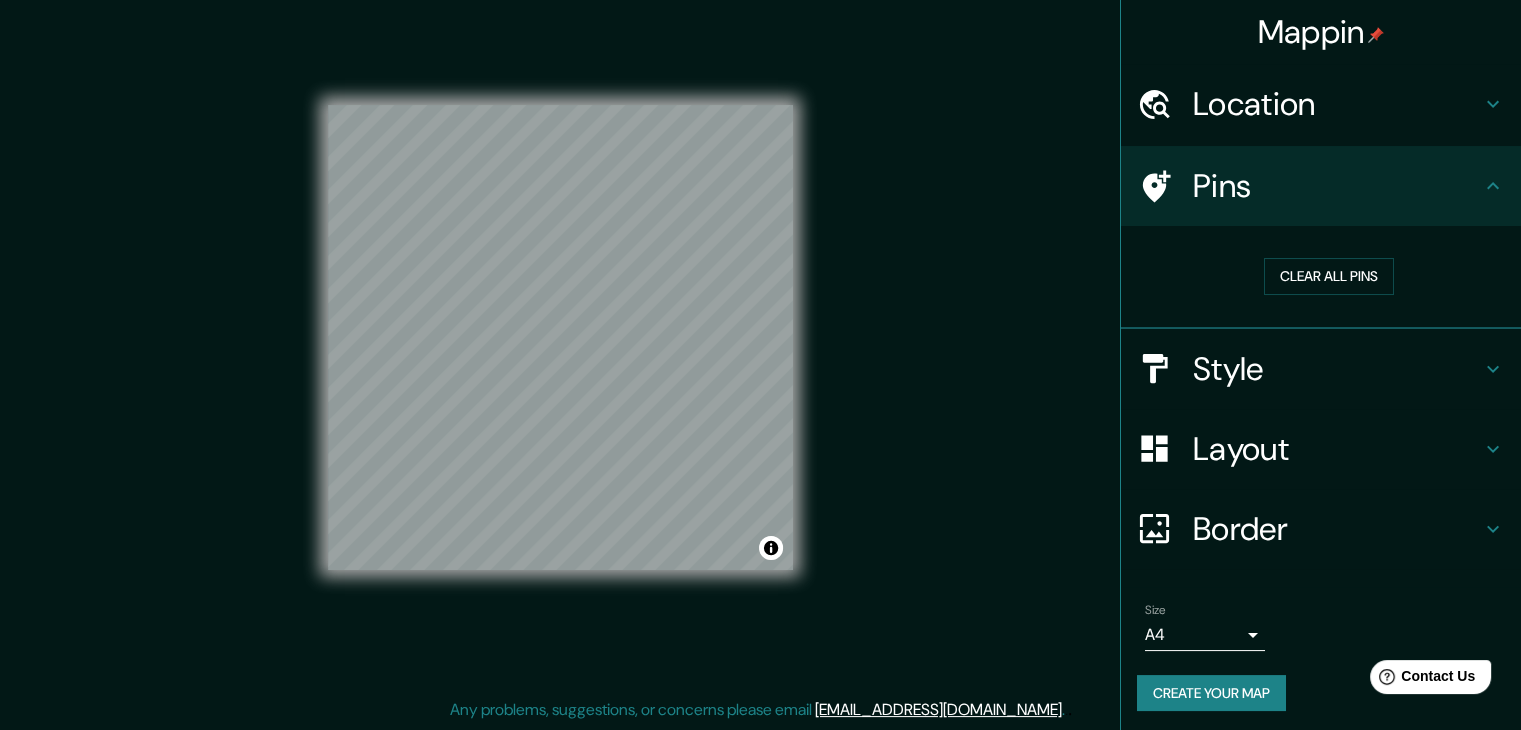 click on "Mappin Location [GEOGRAPHIC_DATA], [GEOGRAPHIC_DATA], [GEOGRAPHIC_DATA] [GEOGRAPHIC_DATA]  [GEOGRAPHIC_DATA], [GEOGRAPHIC_DATA] [GEOGRAPHIC_DATA]  [GEOGRAPHIC_DATA] [GEOGRAPHIC_DATA]  [GEOGRAPHIC_DATA] [GEOGRAPHIC_DATA]  [GEOGRAPHIC_DATA], [GEOGRAPHIC_DATA] [GEOGRAPHIC_DATA]  [GEOGRAPHIC_DATA], [GEOGRAPHIC_DATA] Pins Clear all pins Style Layout Border Choose a border.  Hint : you can make layers of the frame opaque to create some cool effects. None Simple Transparent Fancy Size A4 single Create your map © Mapbox   © OpenStreetMap   Improve this map Any problems, suggestions, or concerns please email    [EMAIL_ADDRESS][DOMAIN_NAME] . . ." at bounding box center (760, 353) 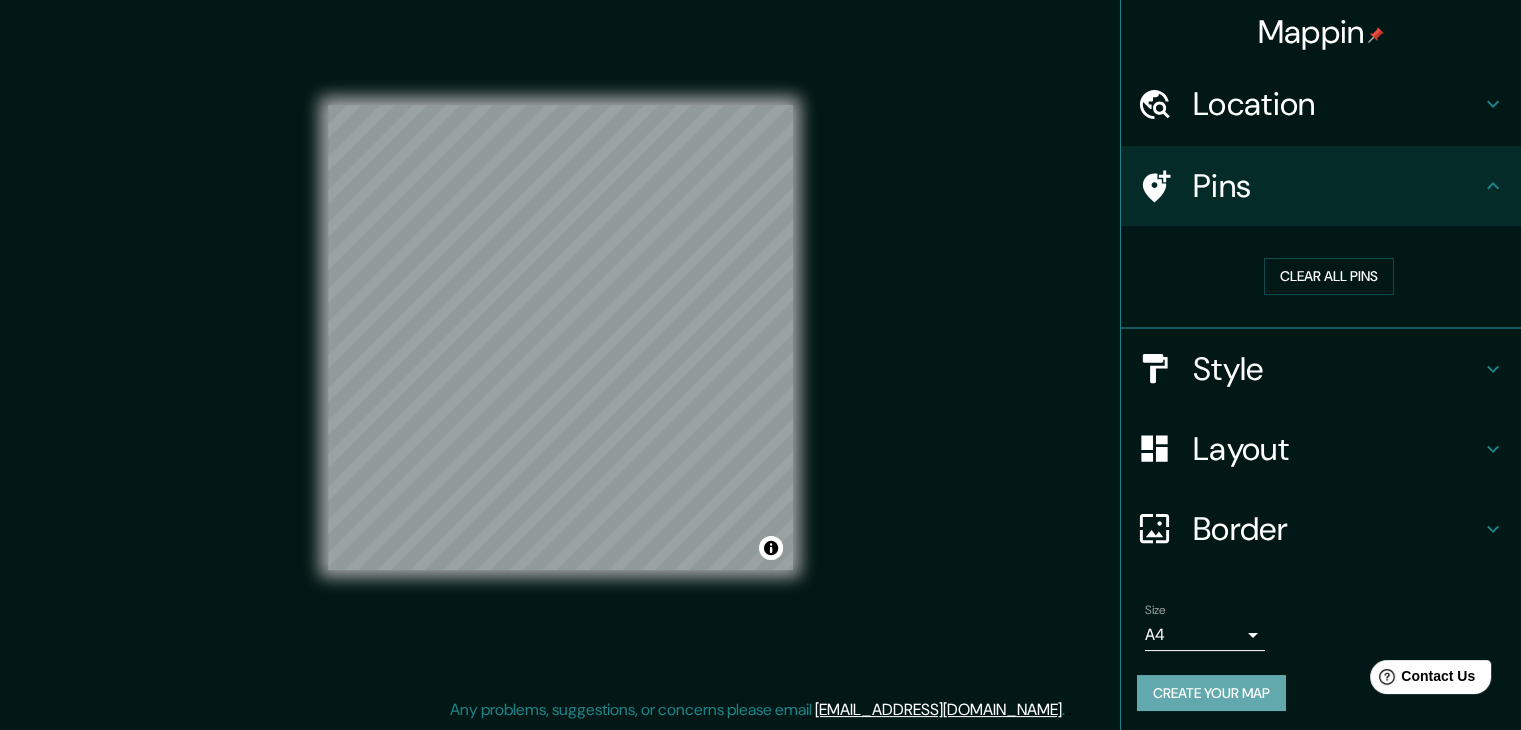 click on "Create your map" at bounding box center (1211, 693) 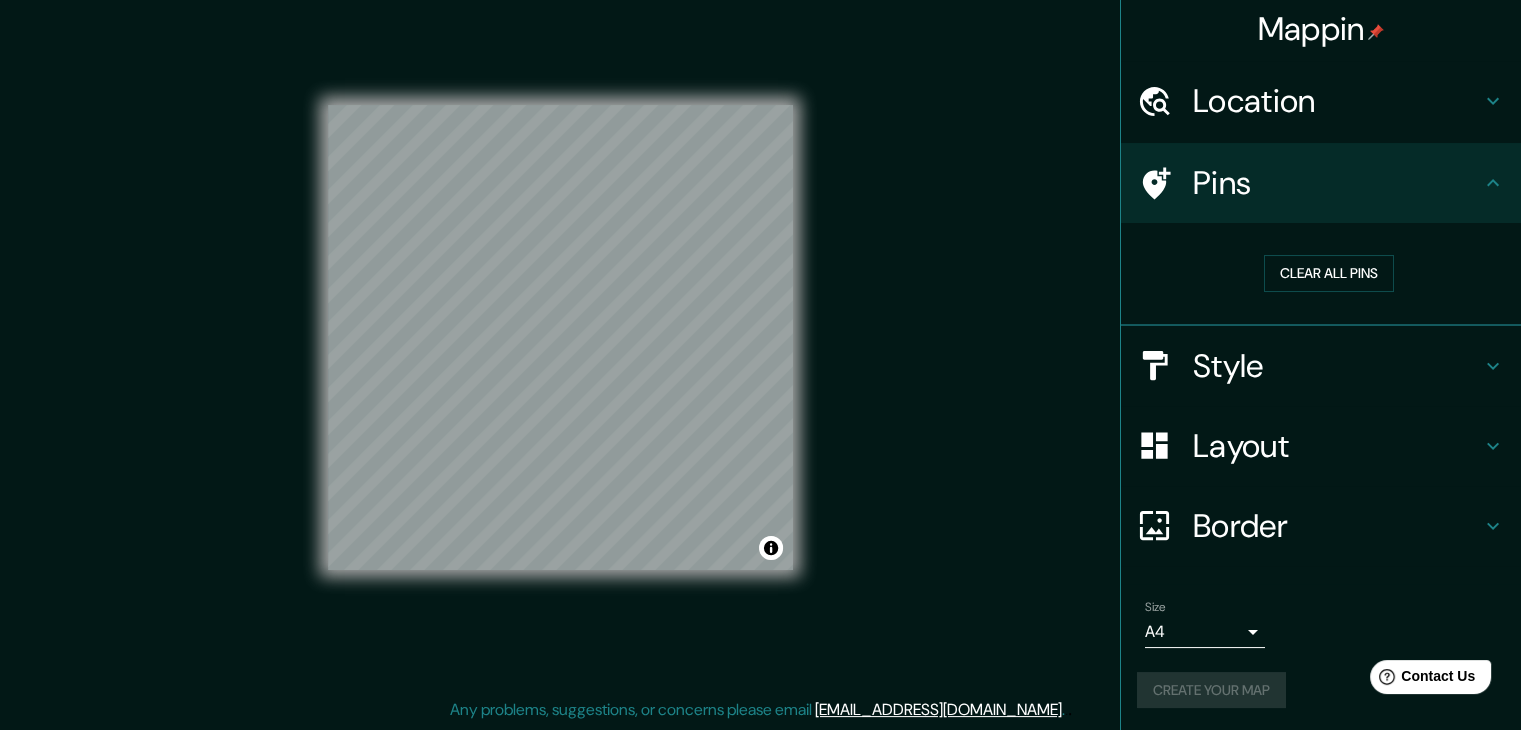 scroll, scrollTop: 4, scrollLeft: 0, axis: vertical 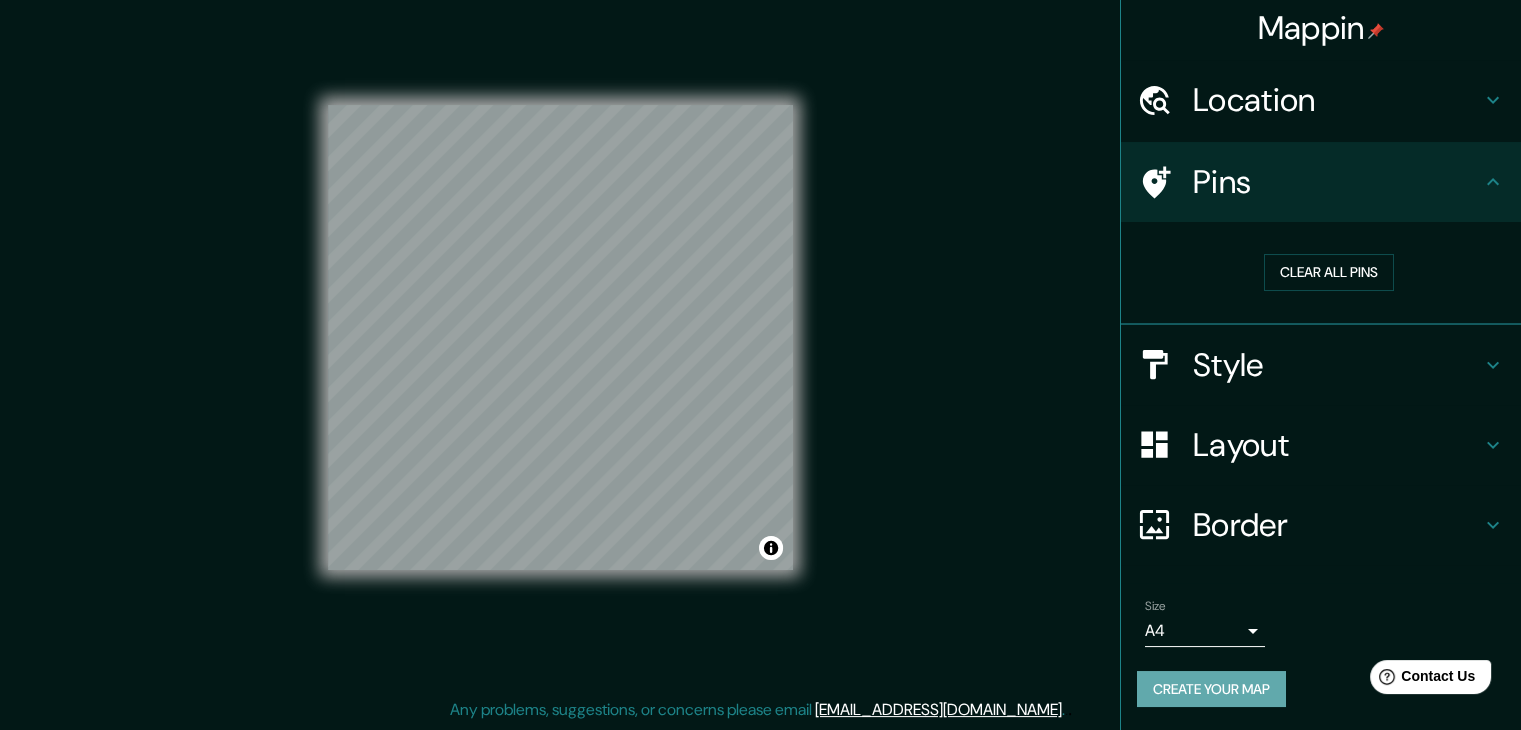 click on "Create your map" at bounding box center (1211, 689) 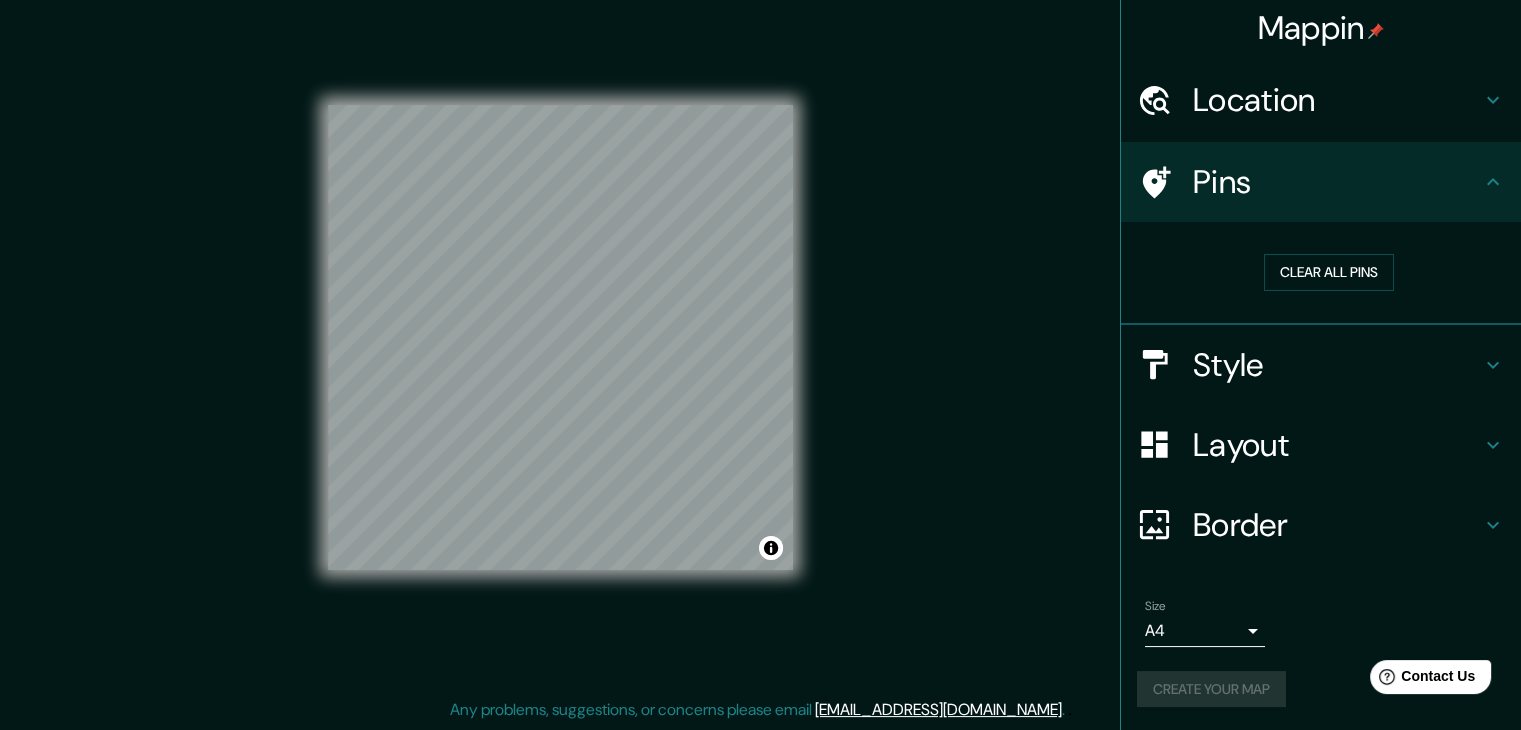 click on "Create your map" at bounding box center [1321, 689] 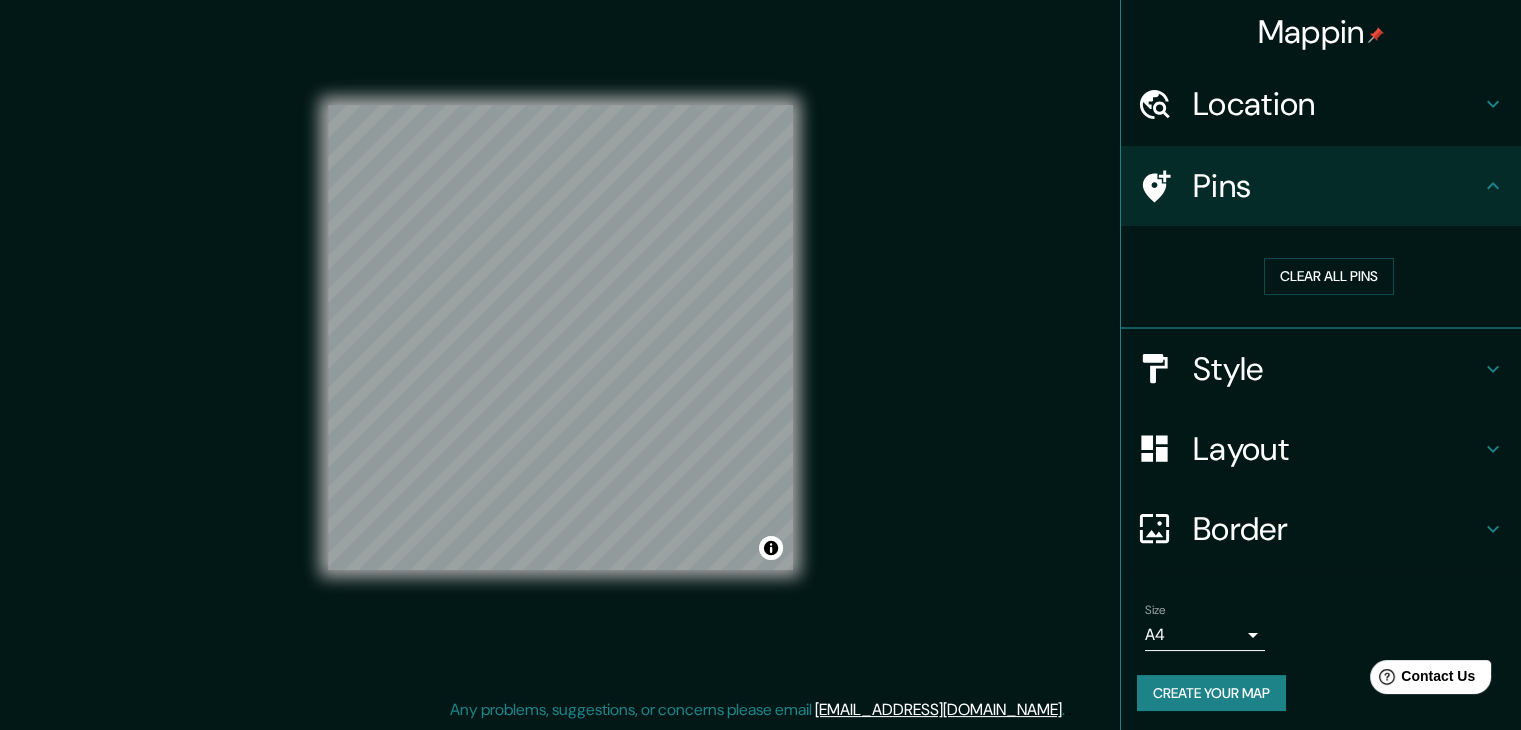 scroll, scrollTop: 0, scrollLeft: 0, axis: both 